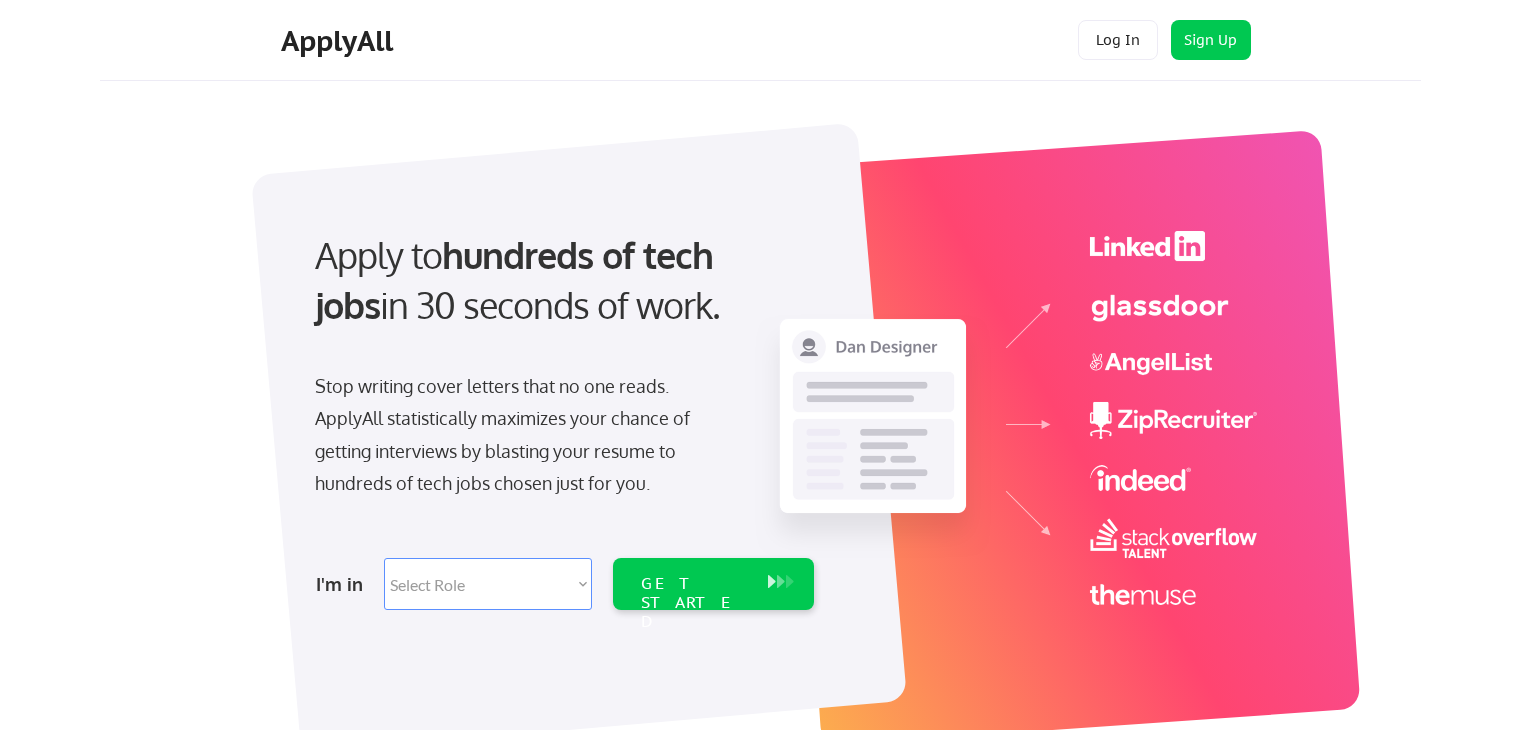 scroll, scrollTop: 0, scrollLeft: 0, axis: both 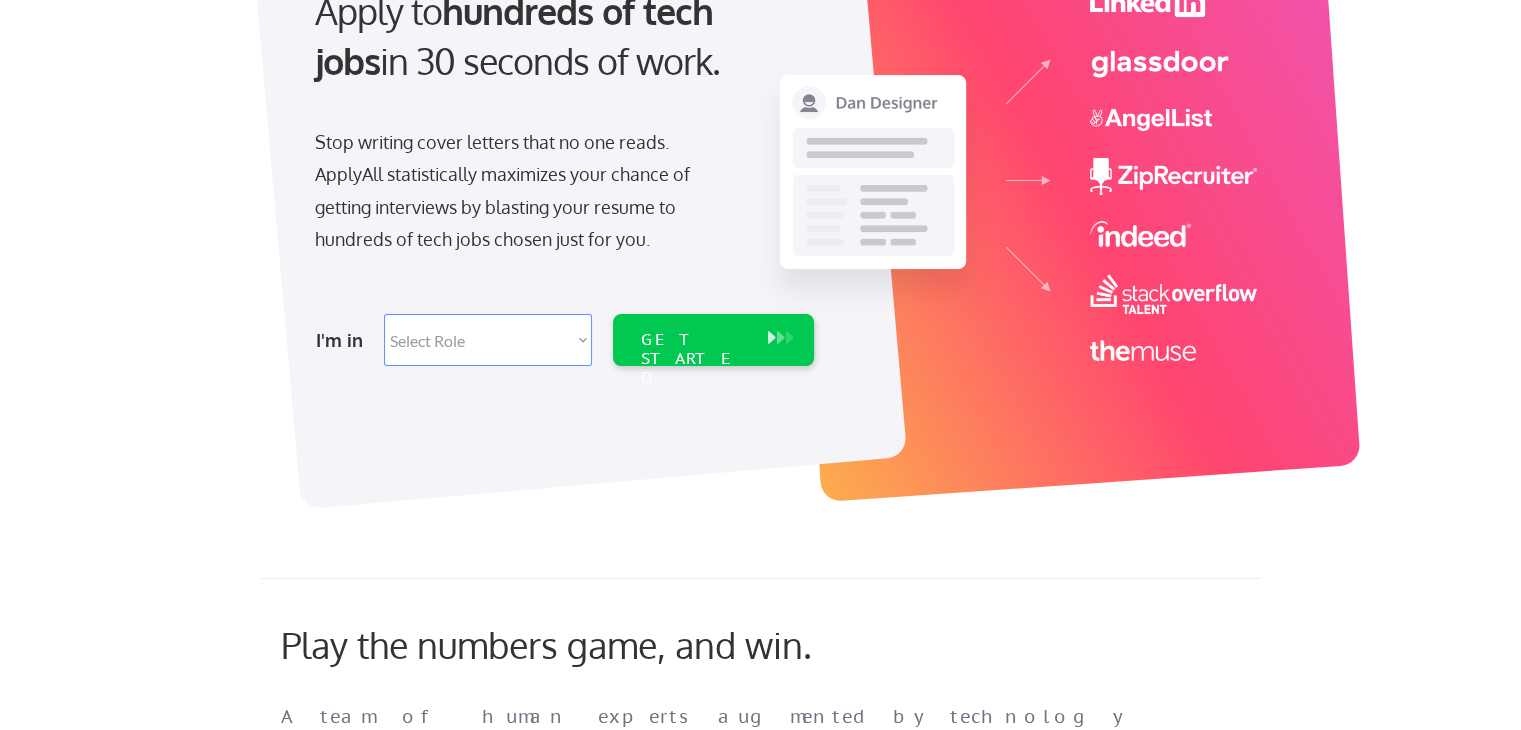 click on "Select Role Software Engineering Product Management Customer Success Sales UI/UX/Product Design Technical Project/Program Mgmt Marketing & Growth Data HR/Recruiting IT/Cybersecurity Tech Finance/Ops/Strategy Customer Support" at bounding box center (488, 340) 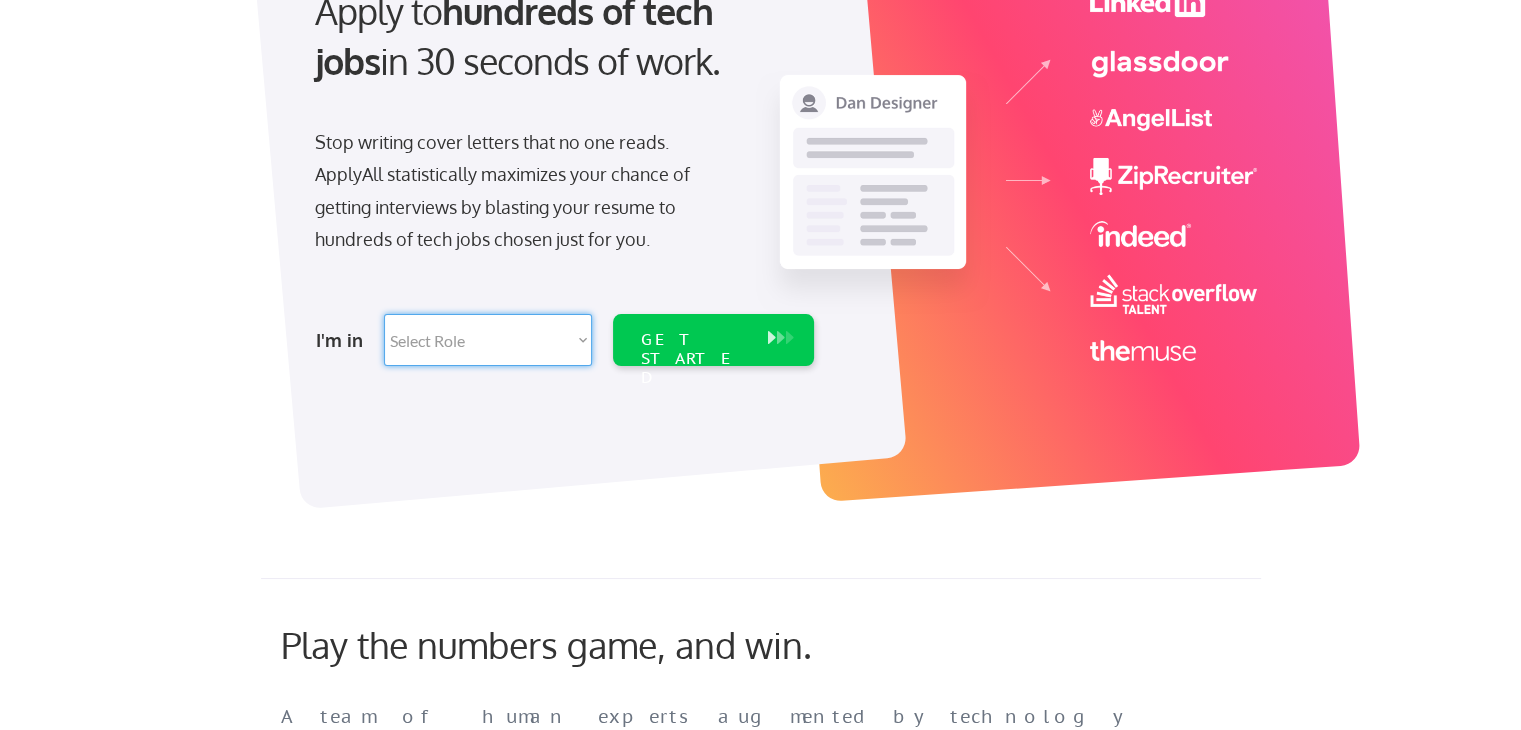 select on ""it_security"" 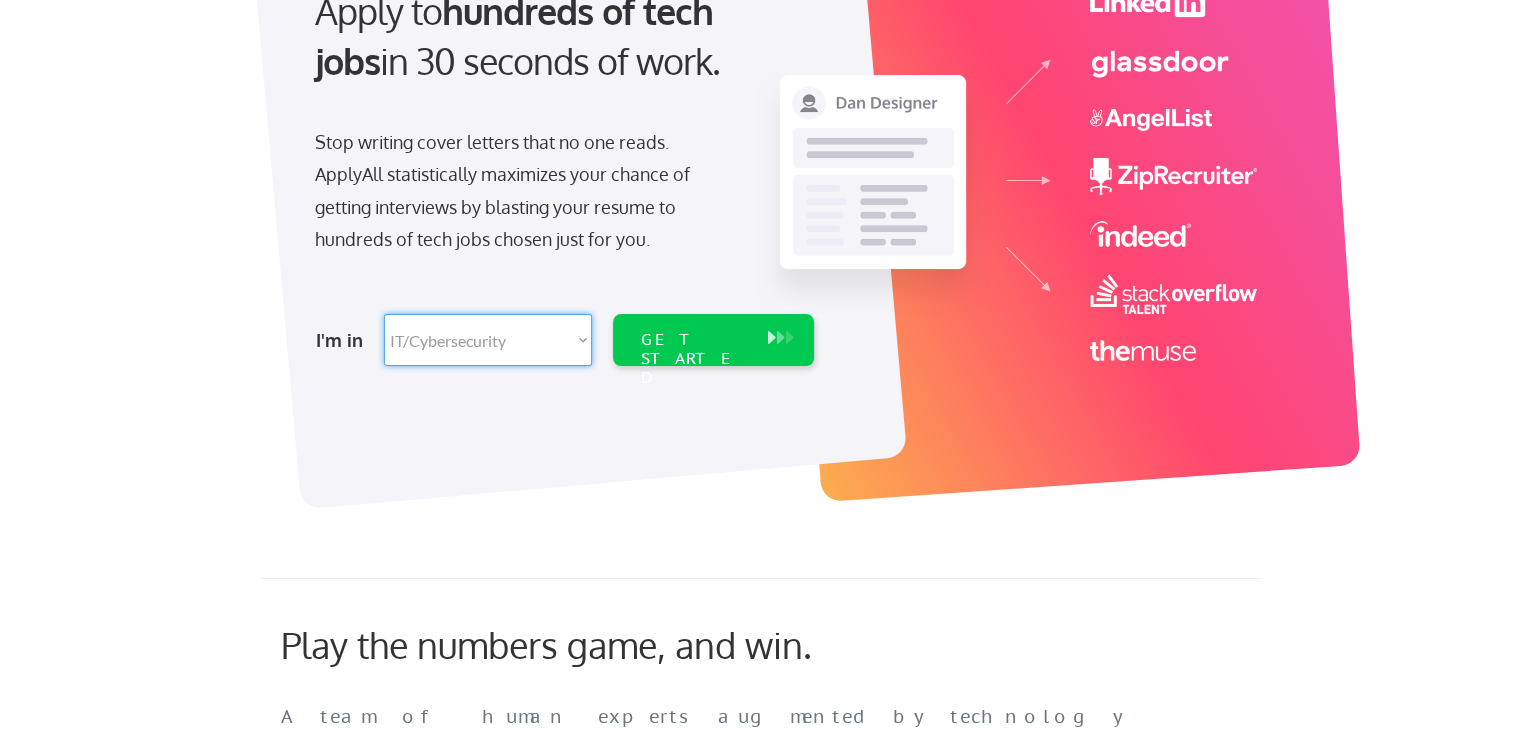 click on "Select Role Software Engineering Product Management Customer Success Sales UI/UX/Product Design Technical Project/Program Mgmt Marketing & Growth Data HR/Recruiting IT/Cybersecurity Tech Finance/Ops/Strategy Customer Support" at bounding box center [488, 340] 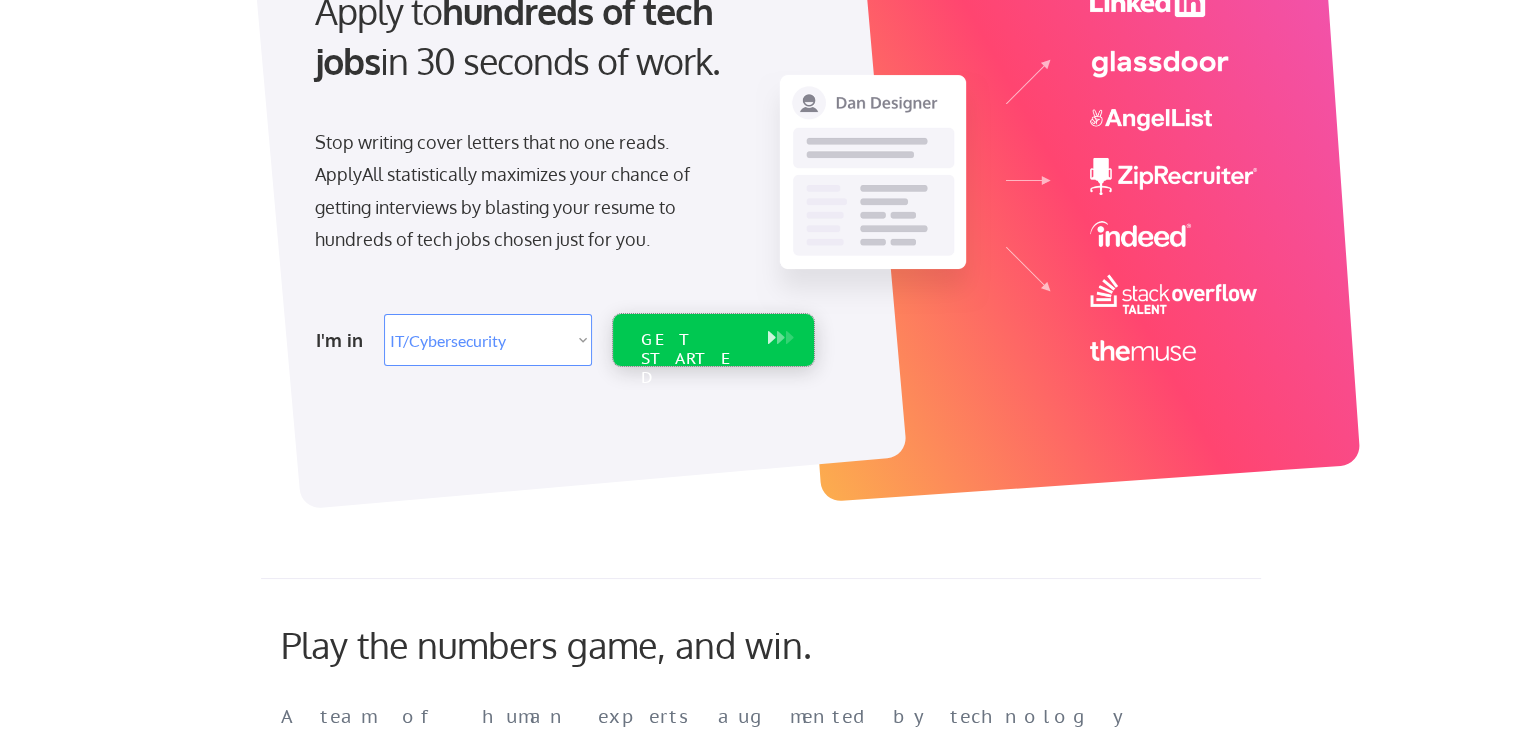 click on "GET STARTED" at bounding box center [694, 359] 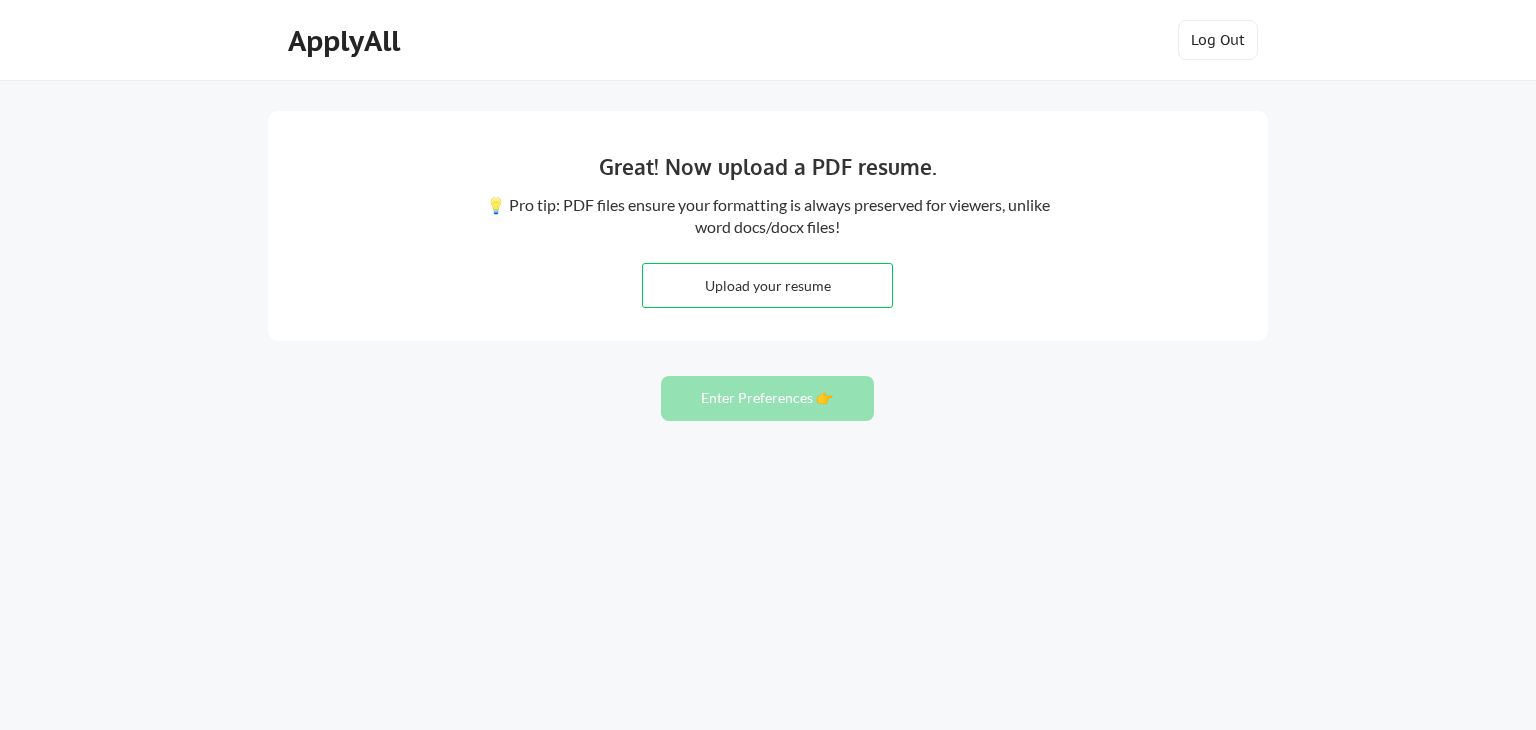 scroll, scrollTop: 0, scrollLeft: 0, axis: both 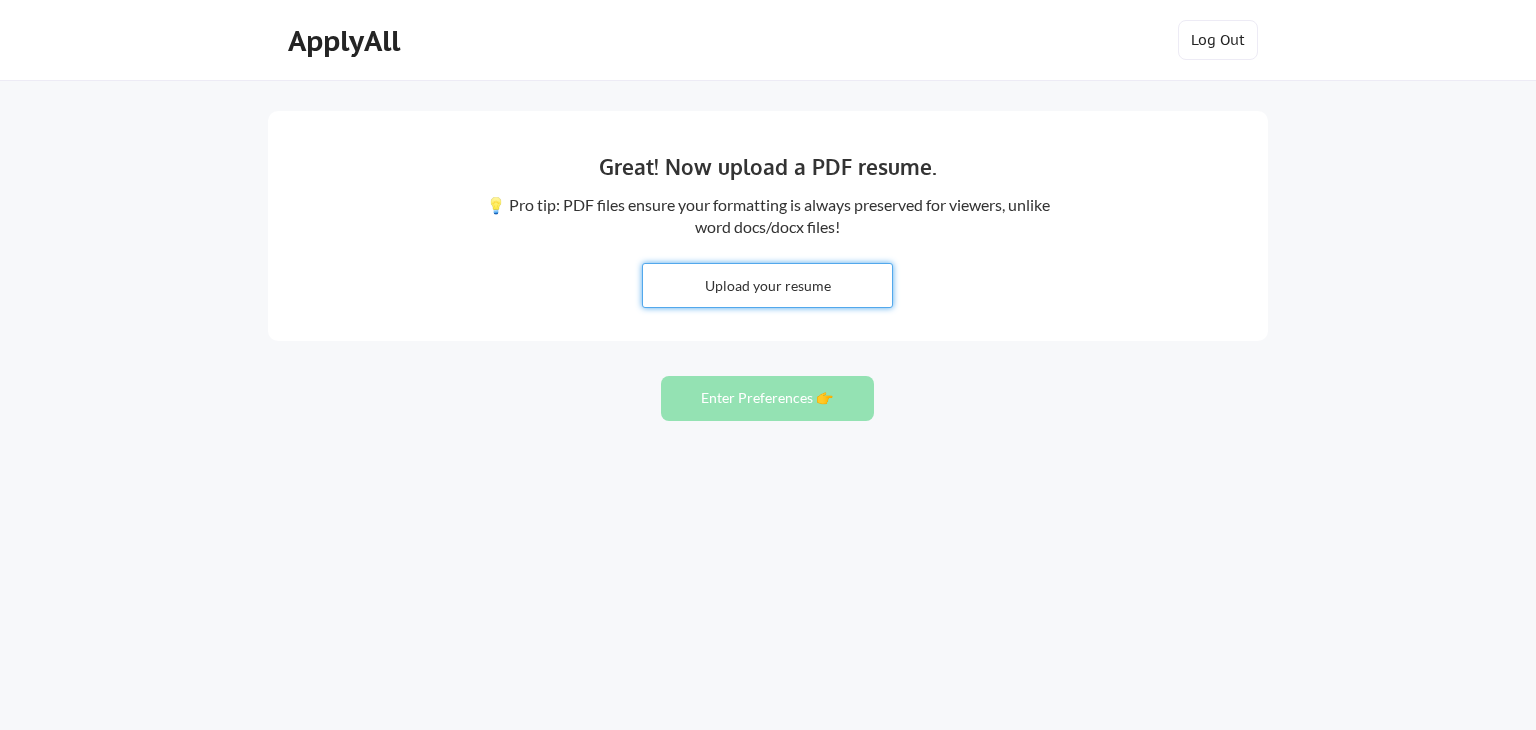 click at bounding box center (767, 285) 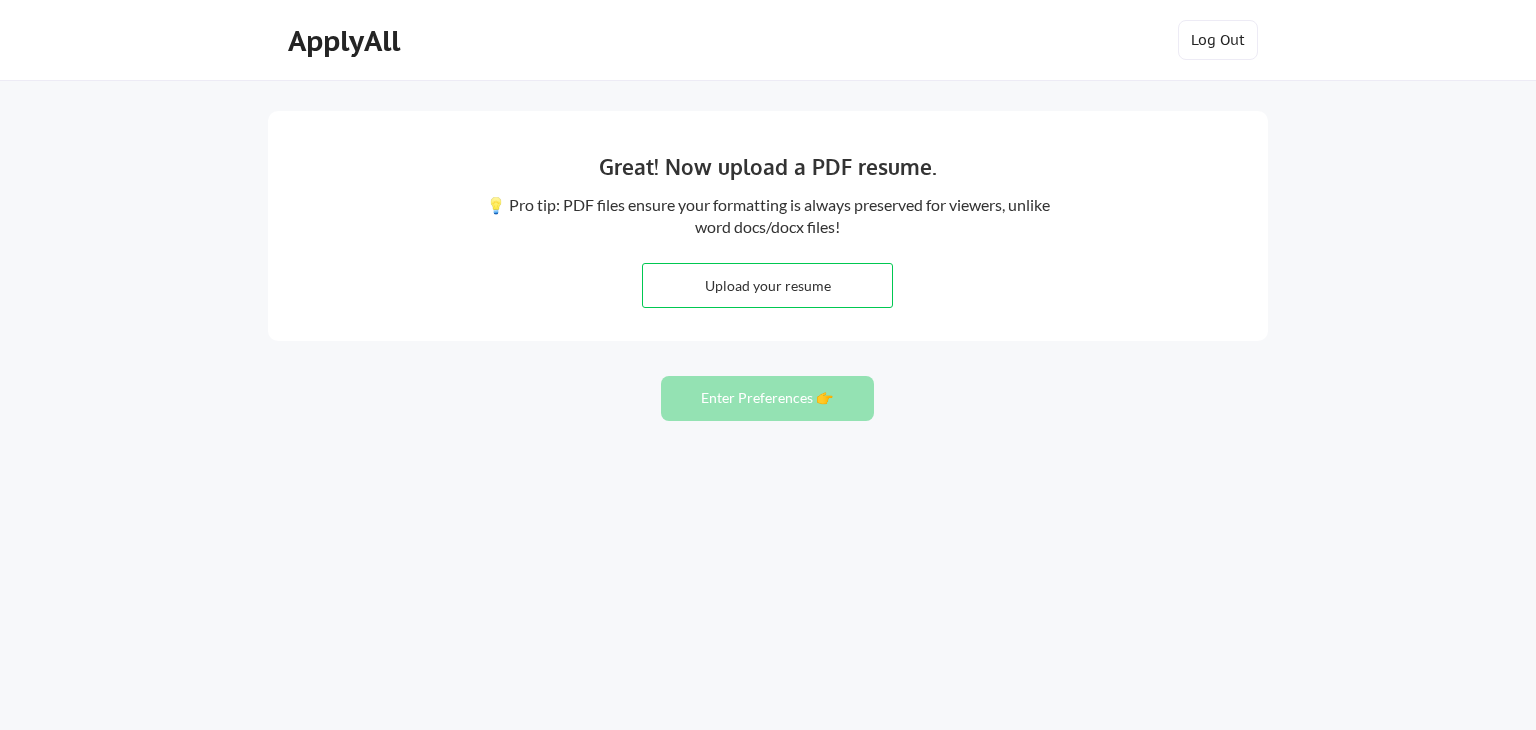 type on "C:\fakepath\Stefanie%20Cotton%20Resume%202025.pdf" 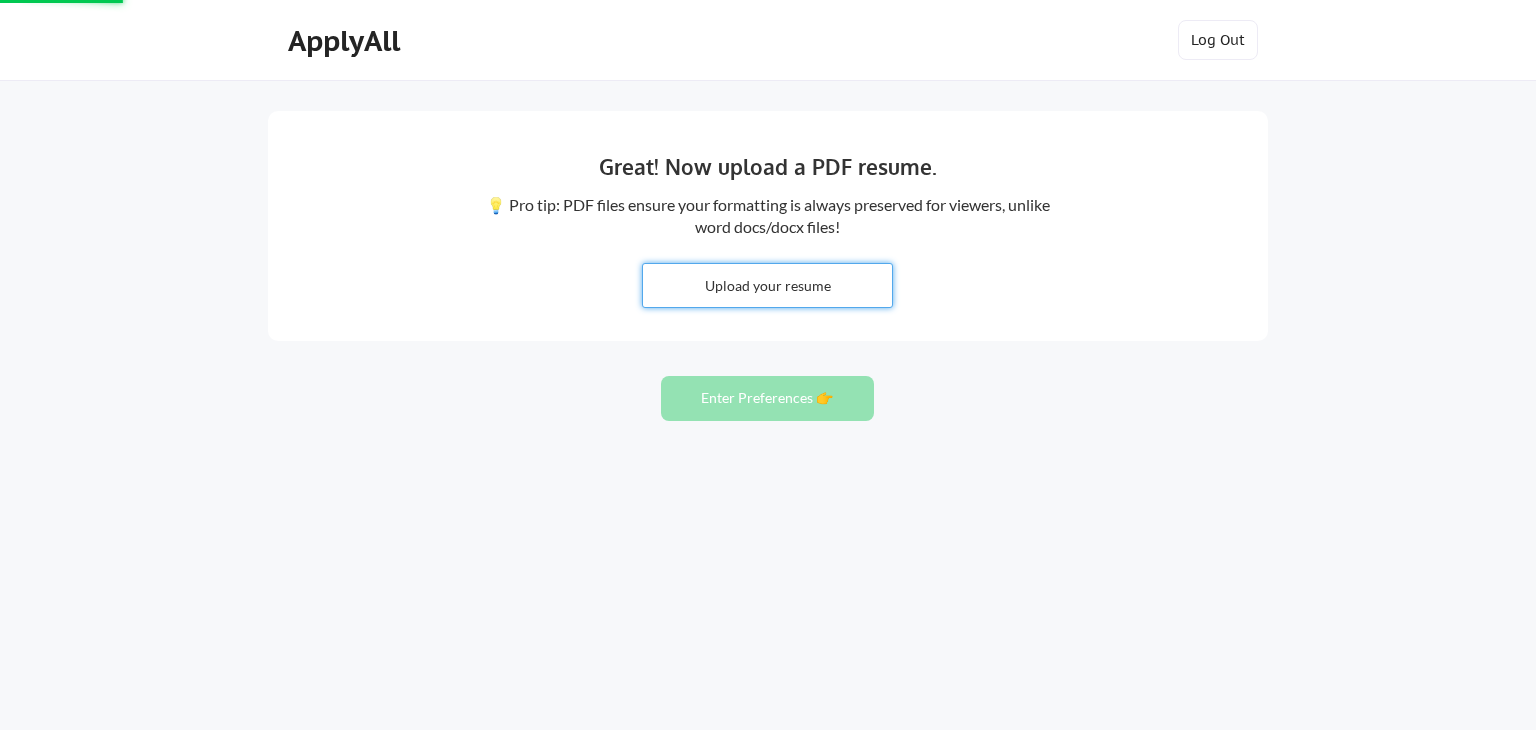 type 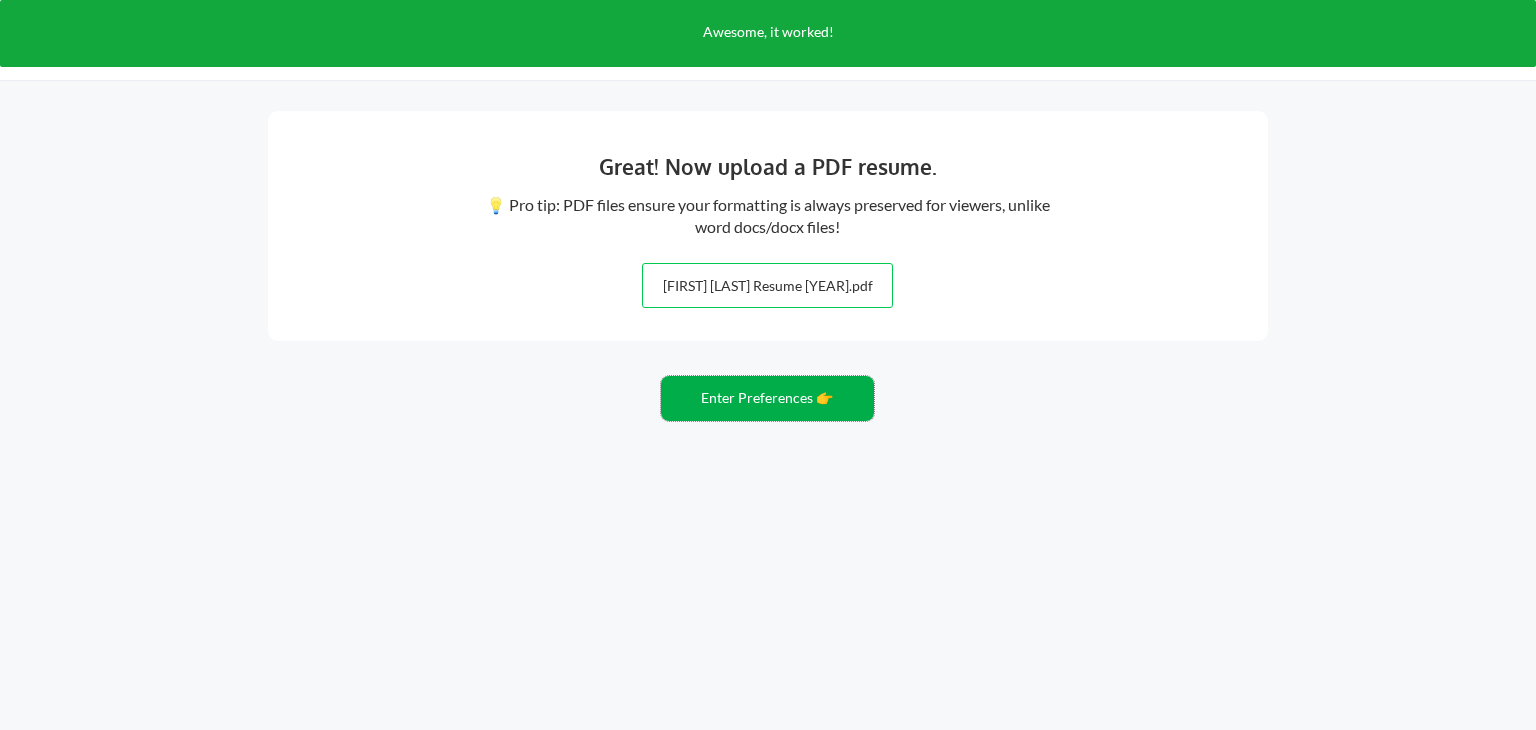 click on "Enter Preferences  👉" at bounding box center [767, 398] 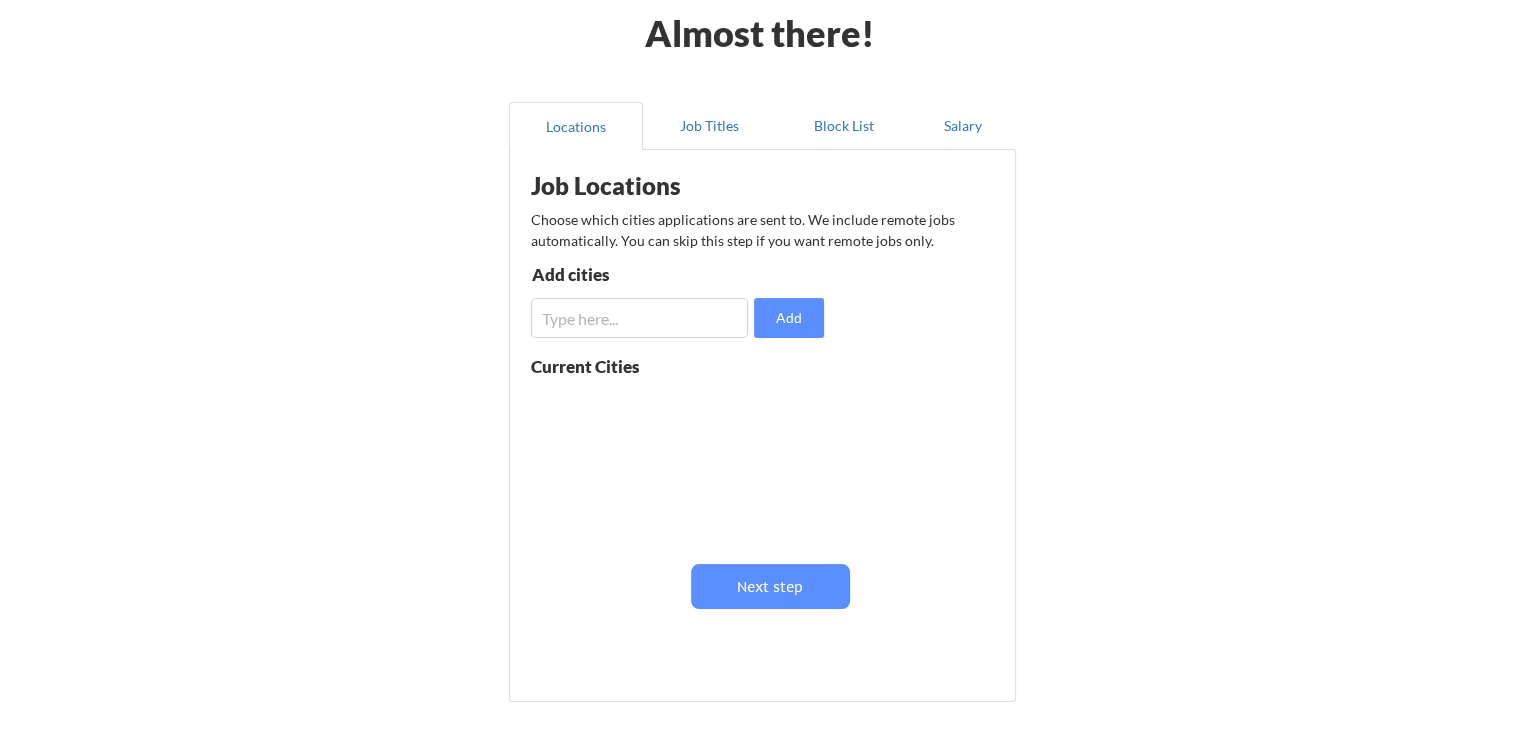 scroll, scrollTop: 100, scrollLeft: 0, axis: vertical 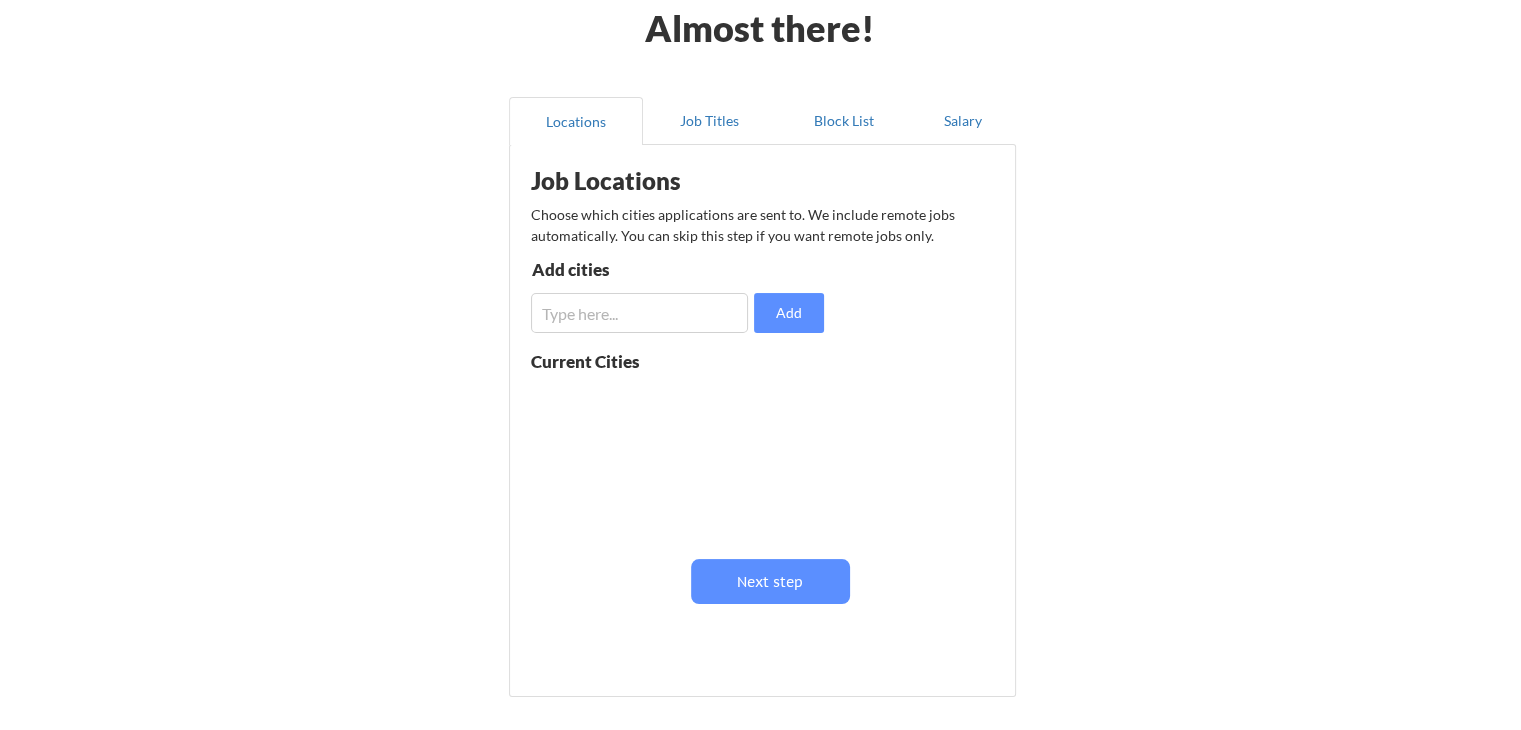 click at bounding box center [639, 313] 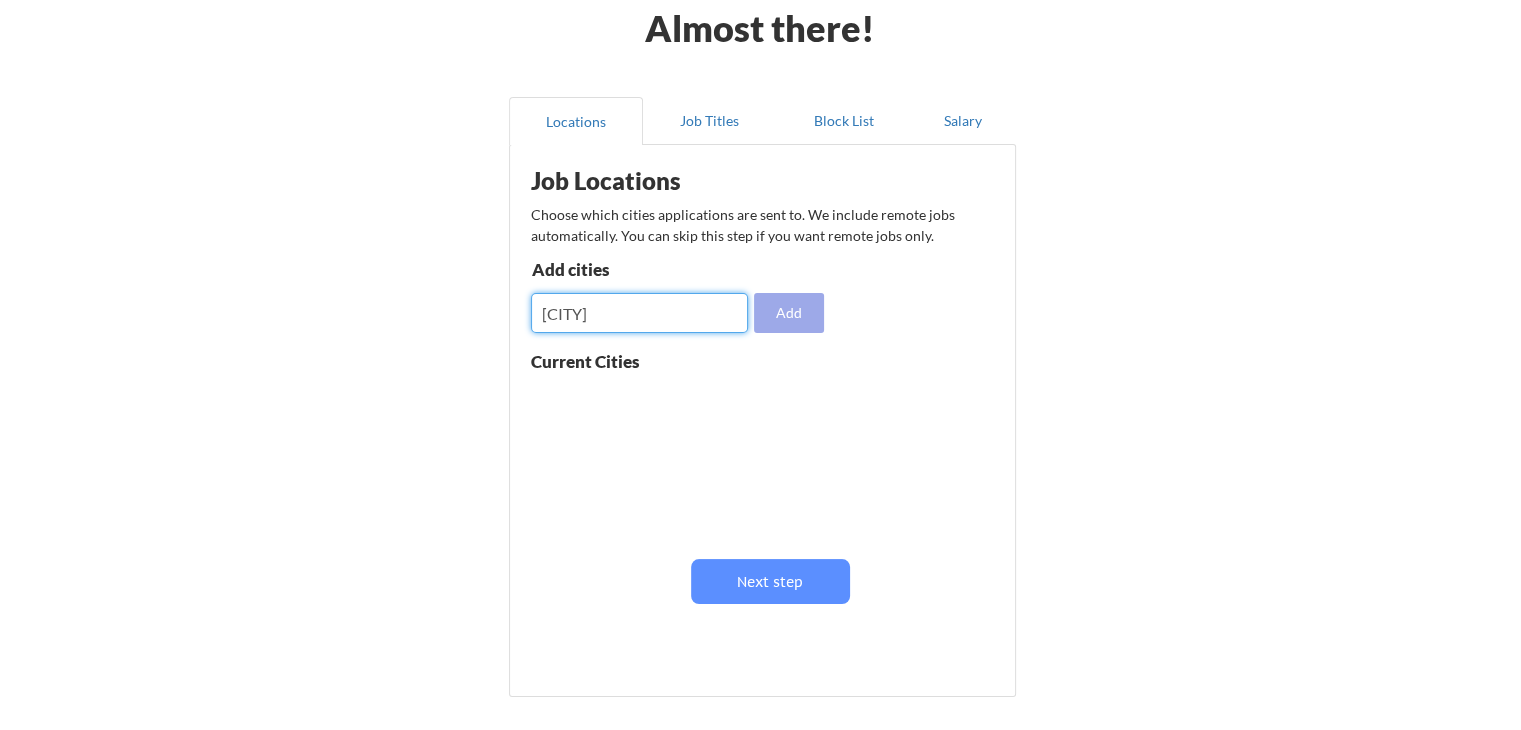 type on "[CITY]" 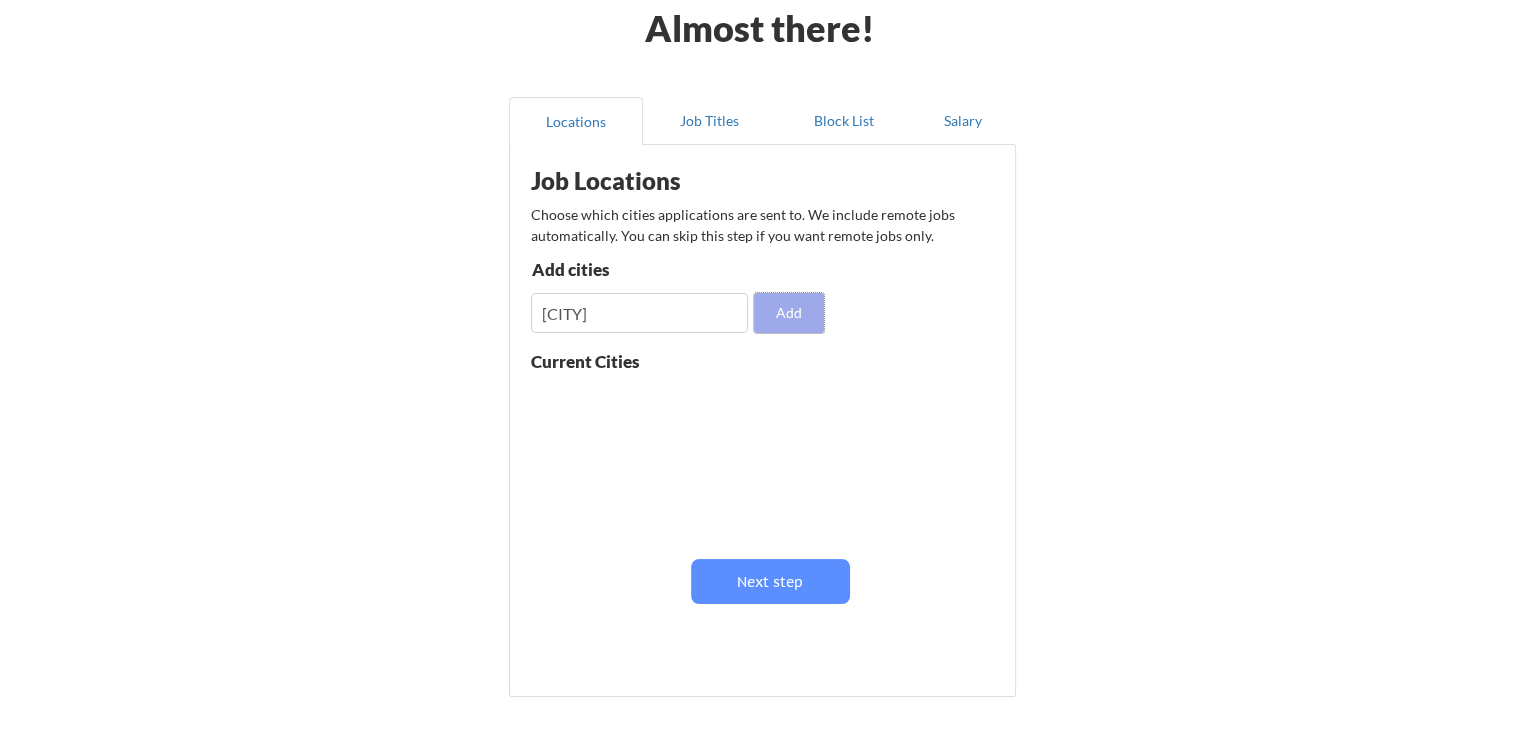 click on "Add" at bounding box center [789, 313] 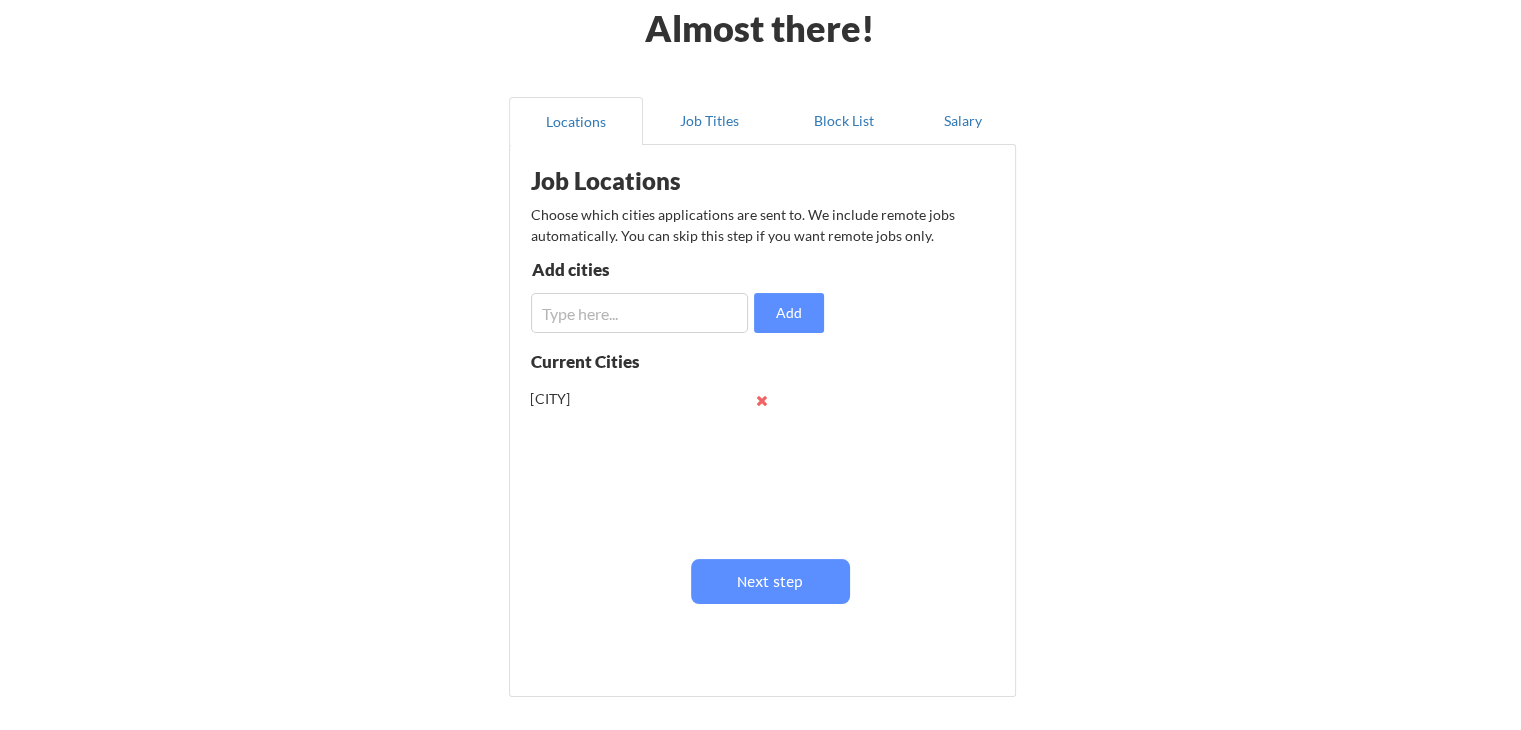 click at bounding box center (639, 313) 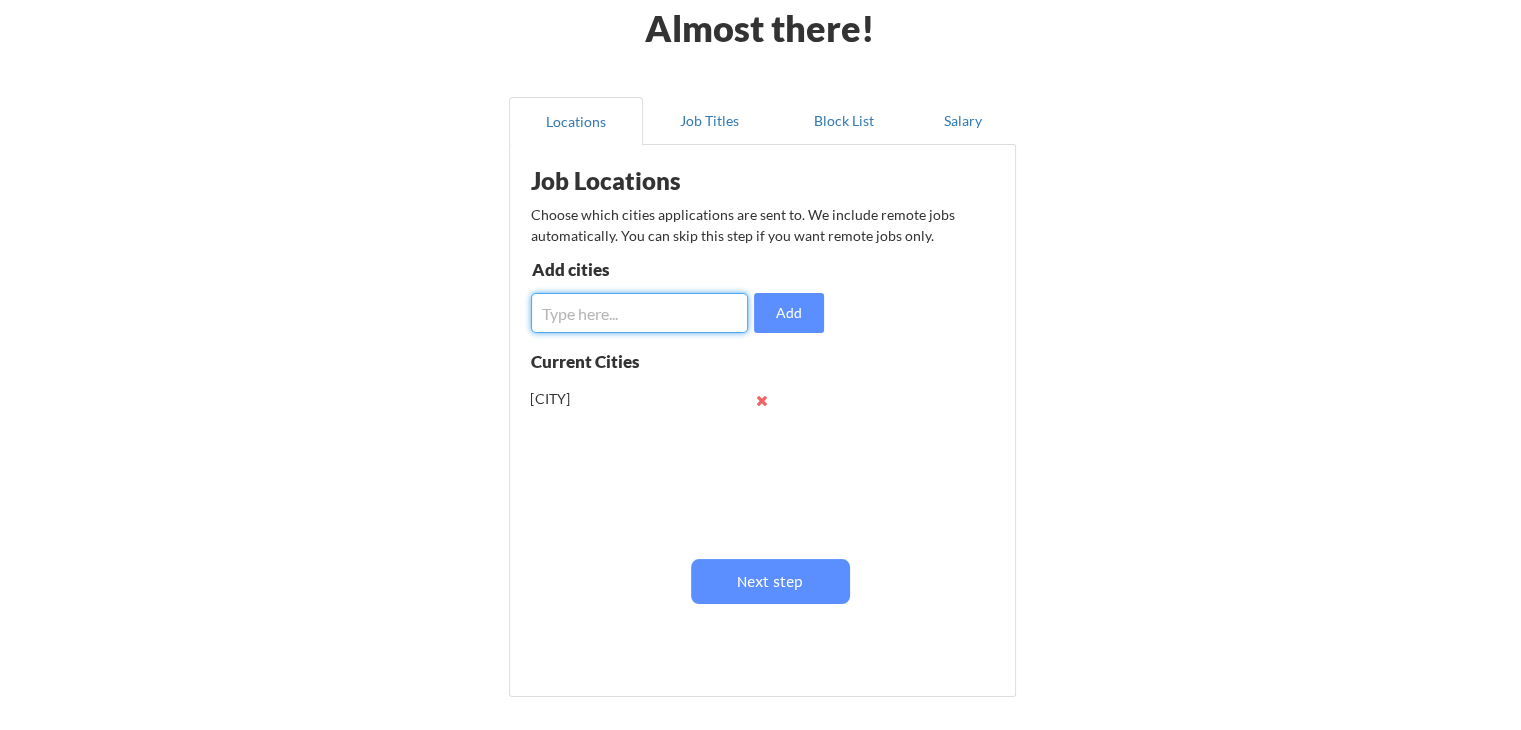 type on "C" 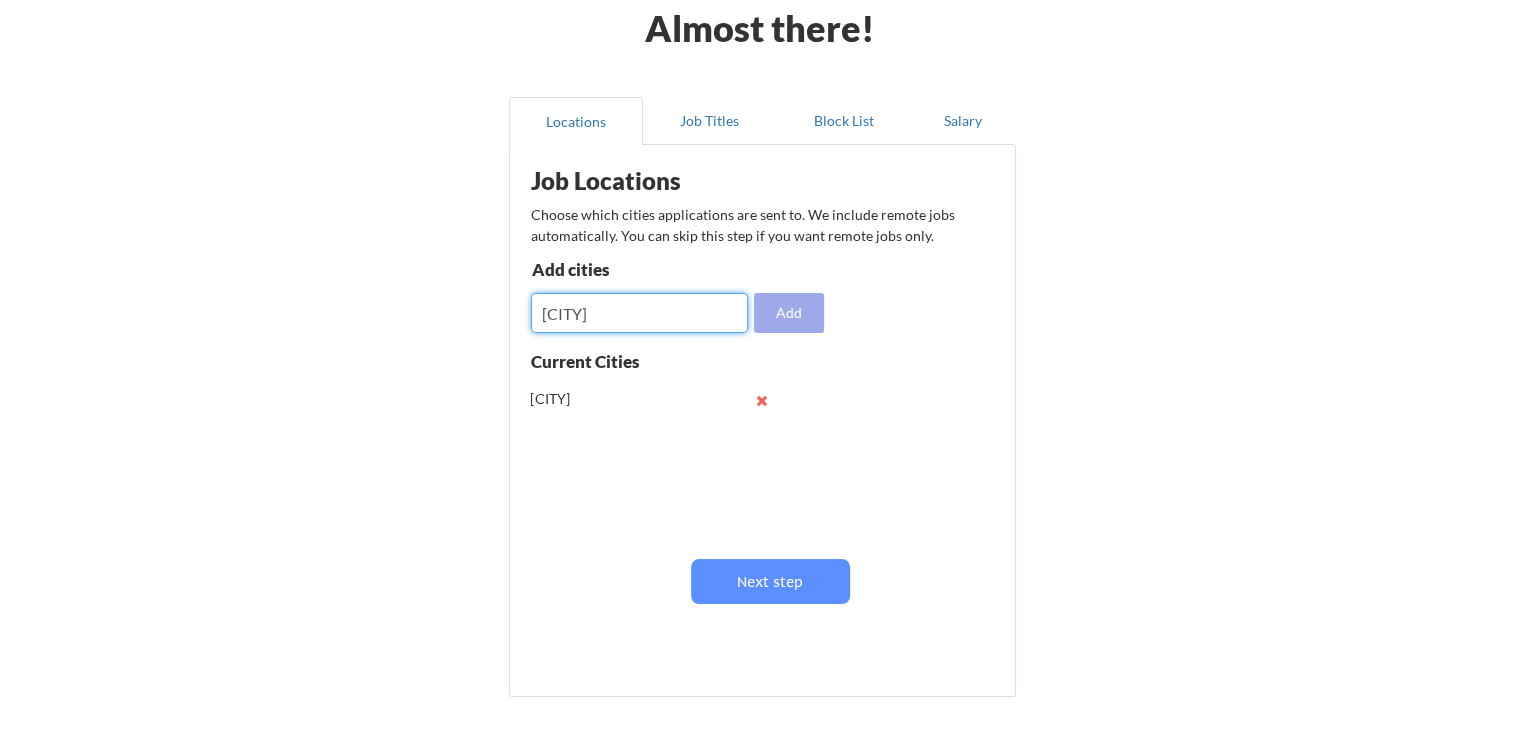 type on "[CITY]" 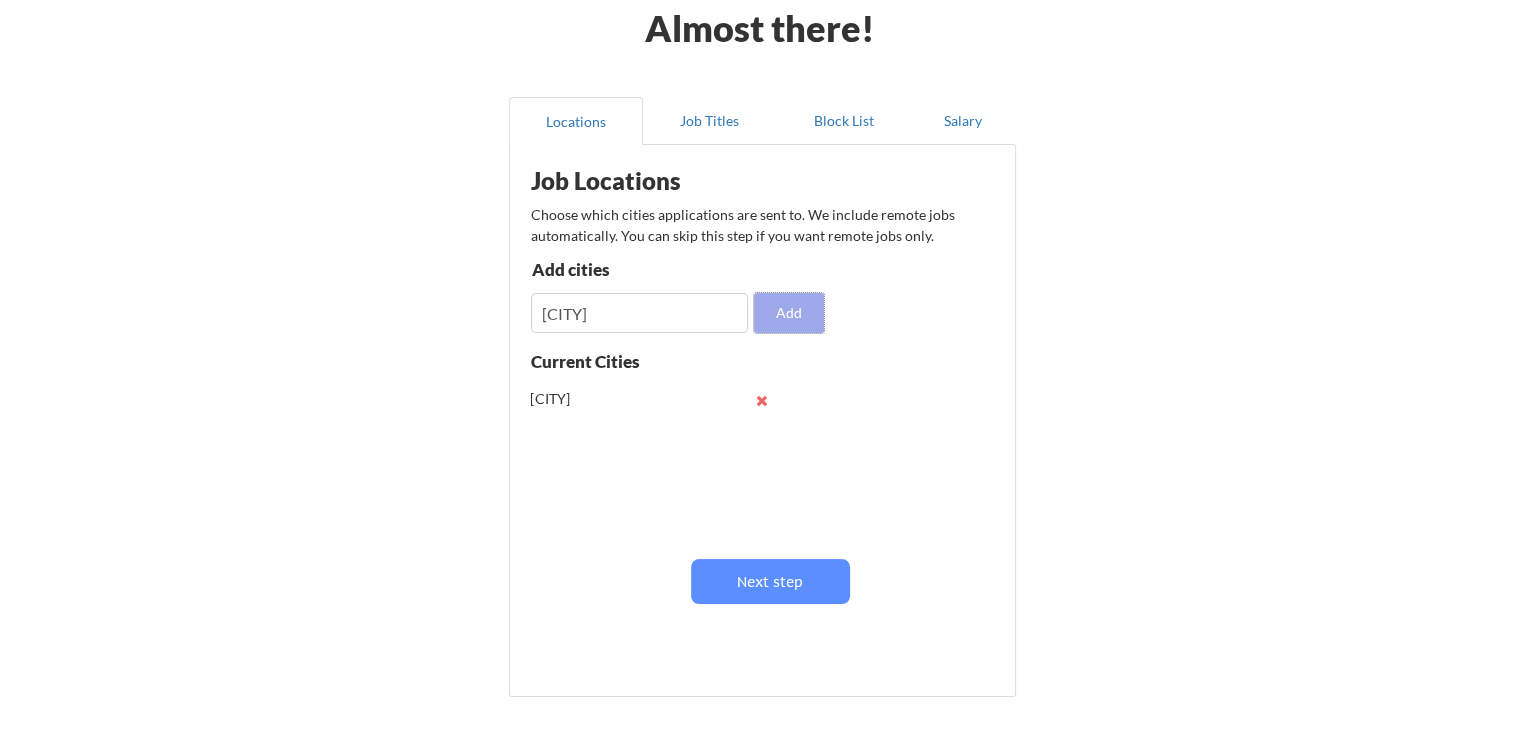 click on "Add" at bounding box center (789, 313) 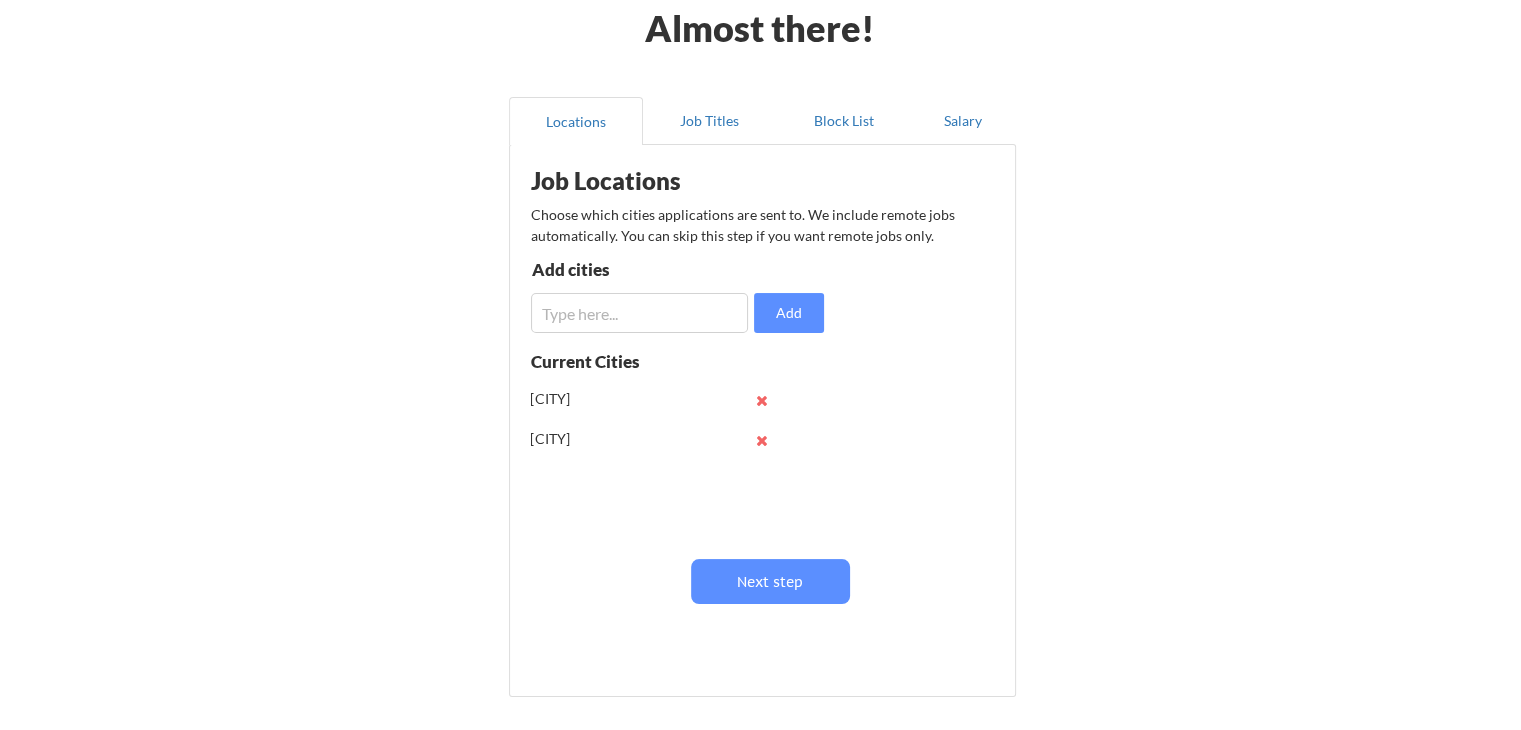 click at bounding box center (639, 313) 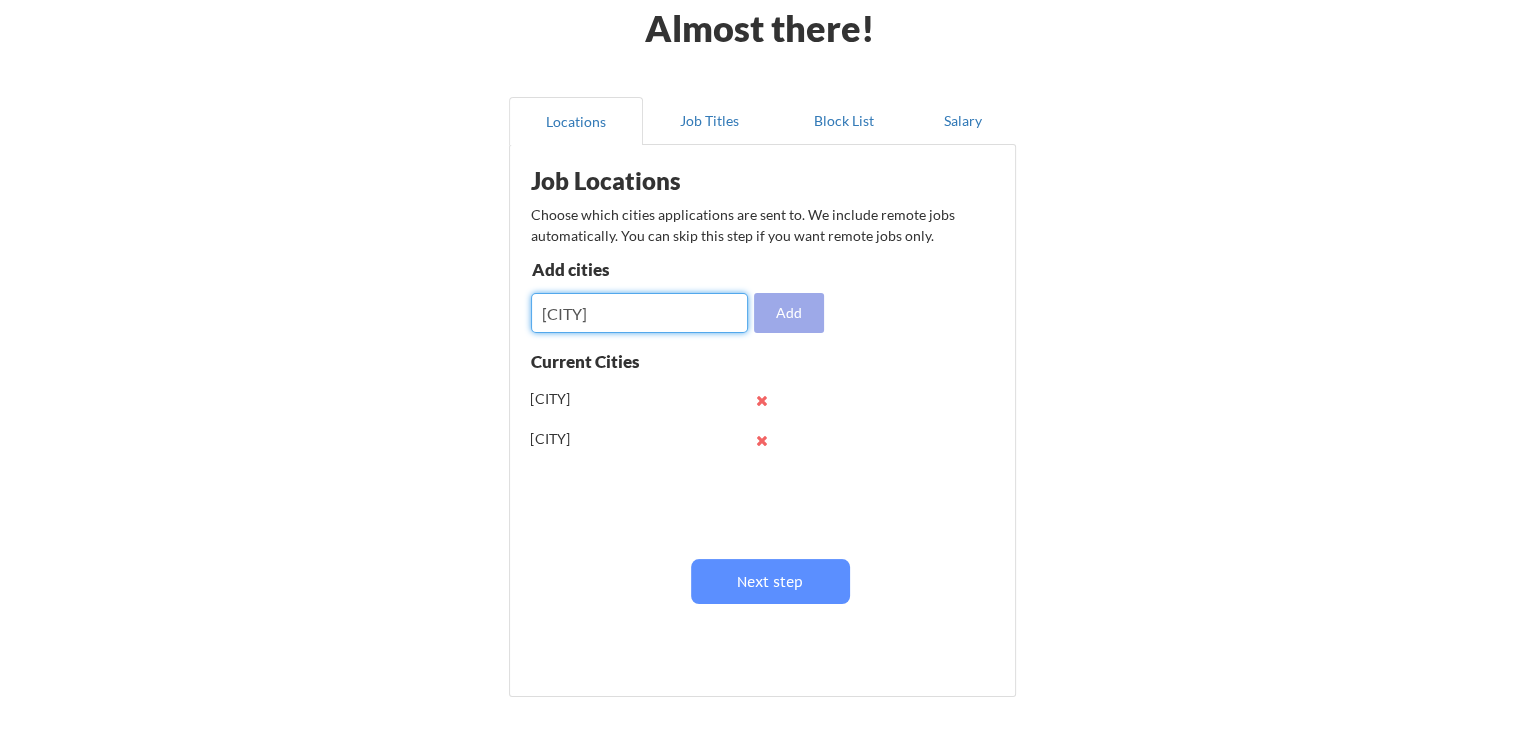type on "[CITY]" 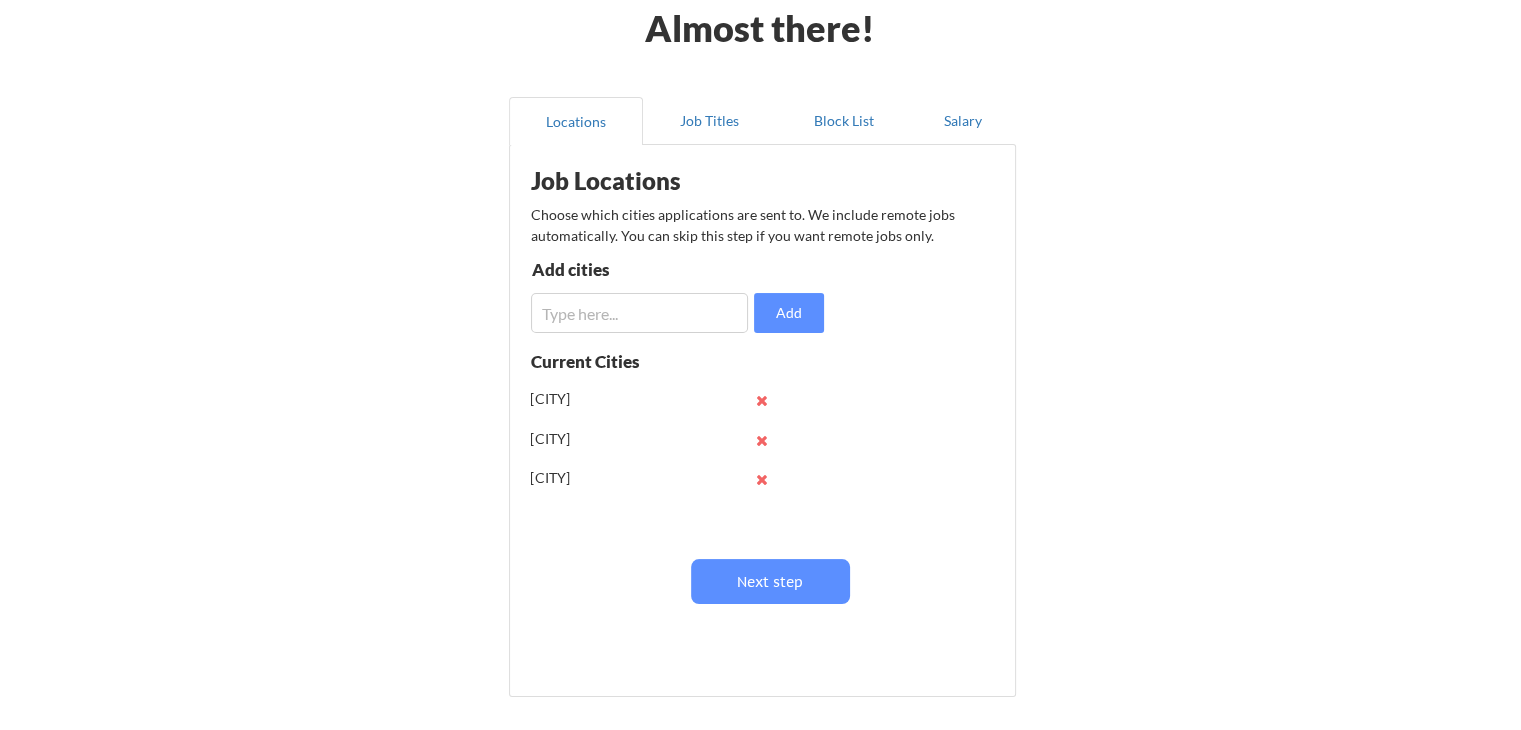 click at bounding box center [639, 313] 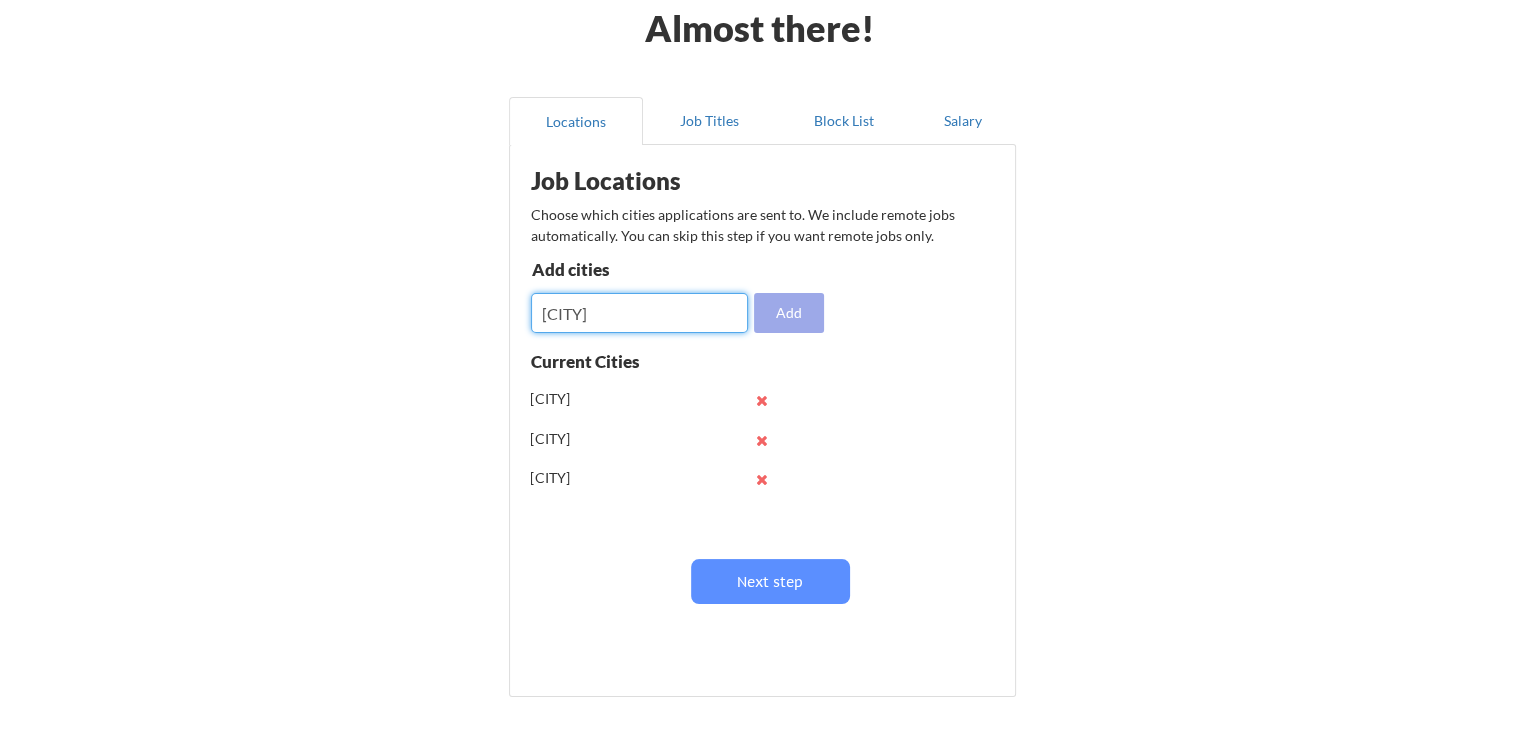type on "[CITY]" 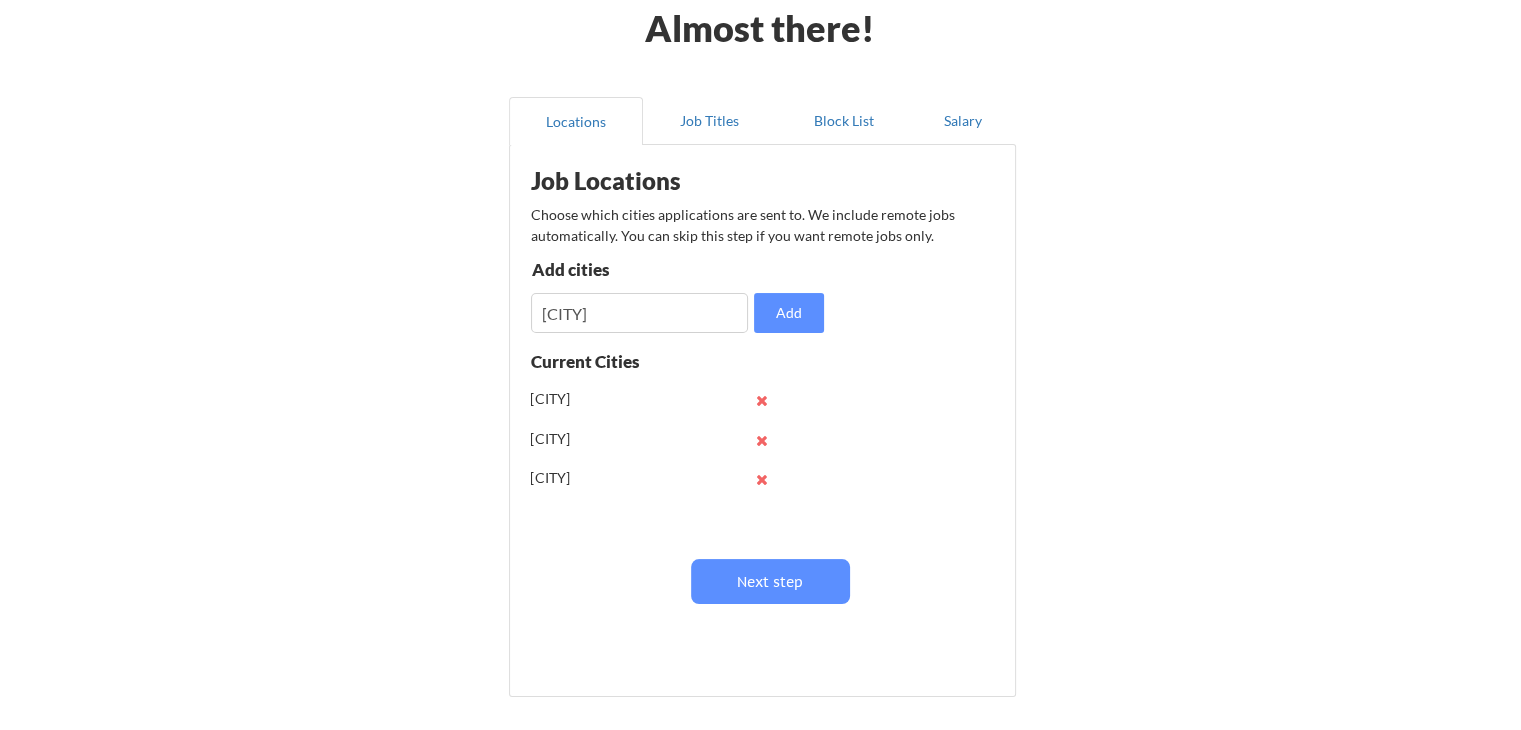 click on "Add cities Add" at bounding box center [680, 297] 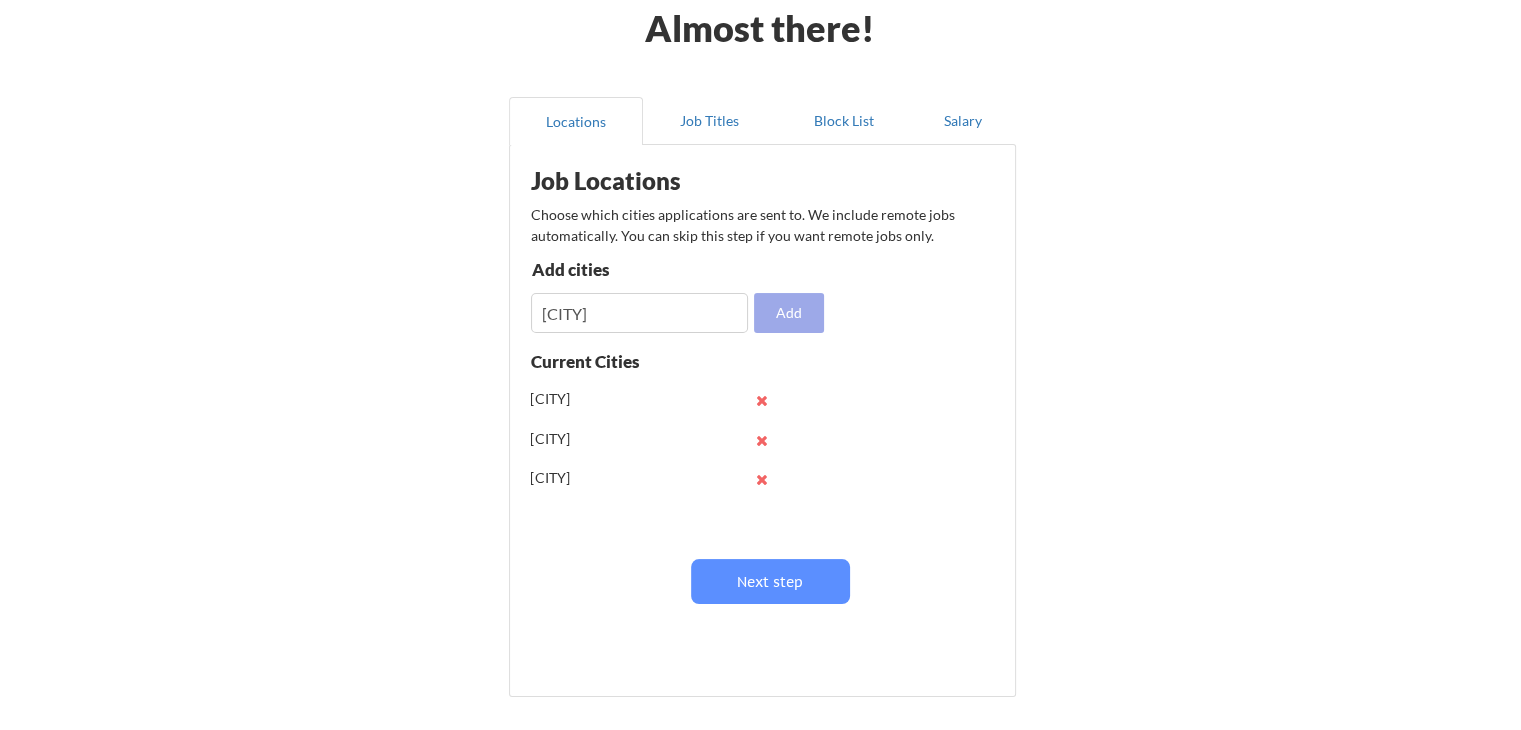 click on "Add" at bounding box center [789, 313] 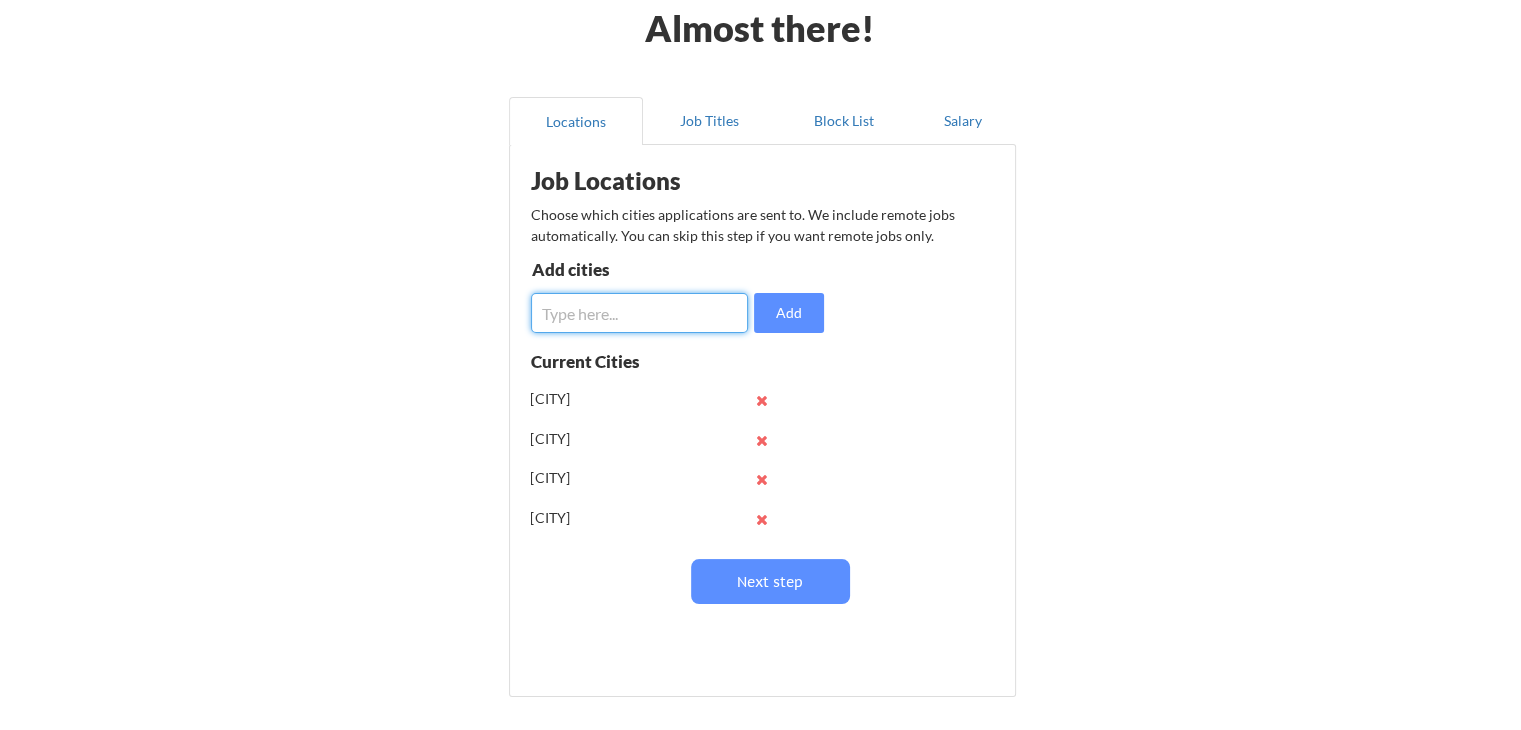 click at bounding box center [639, 313] 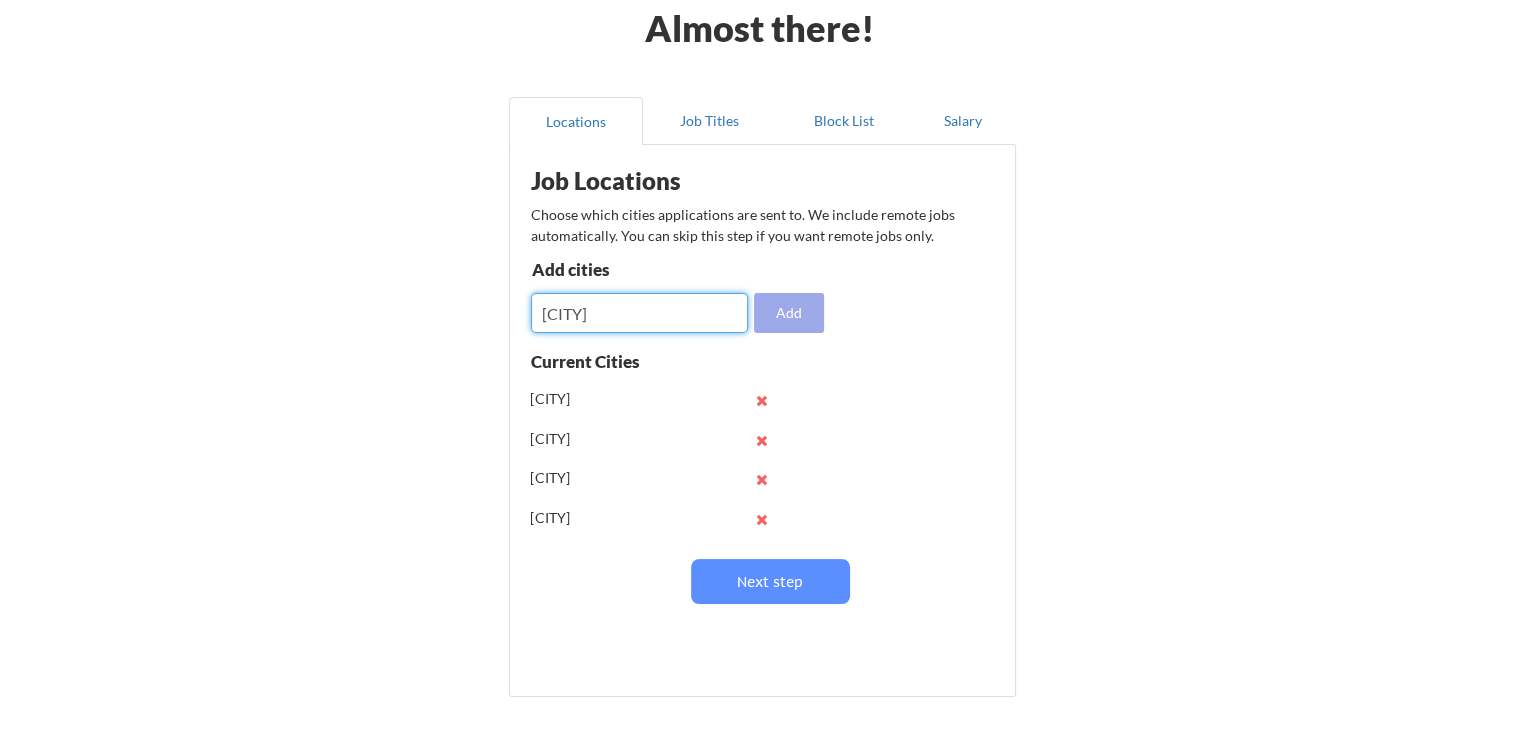 type on "[CITY]" 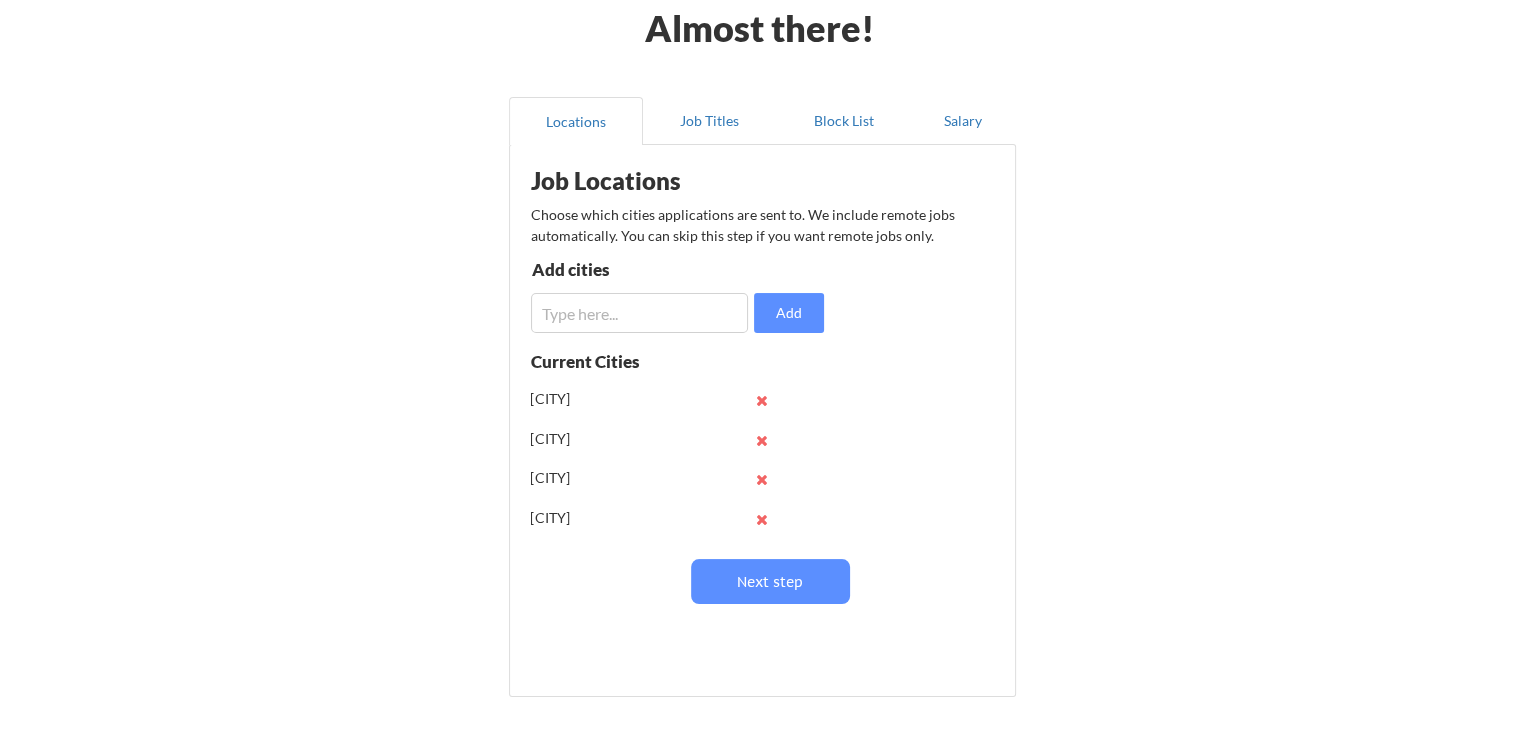 click at bounding box center (639, 313) 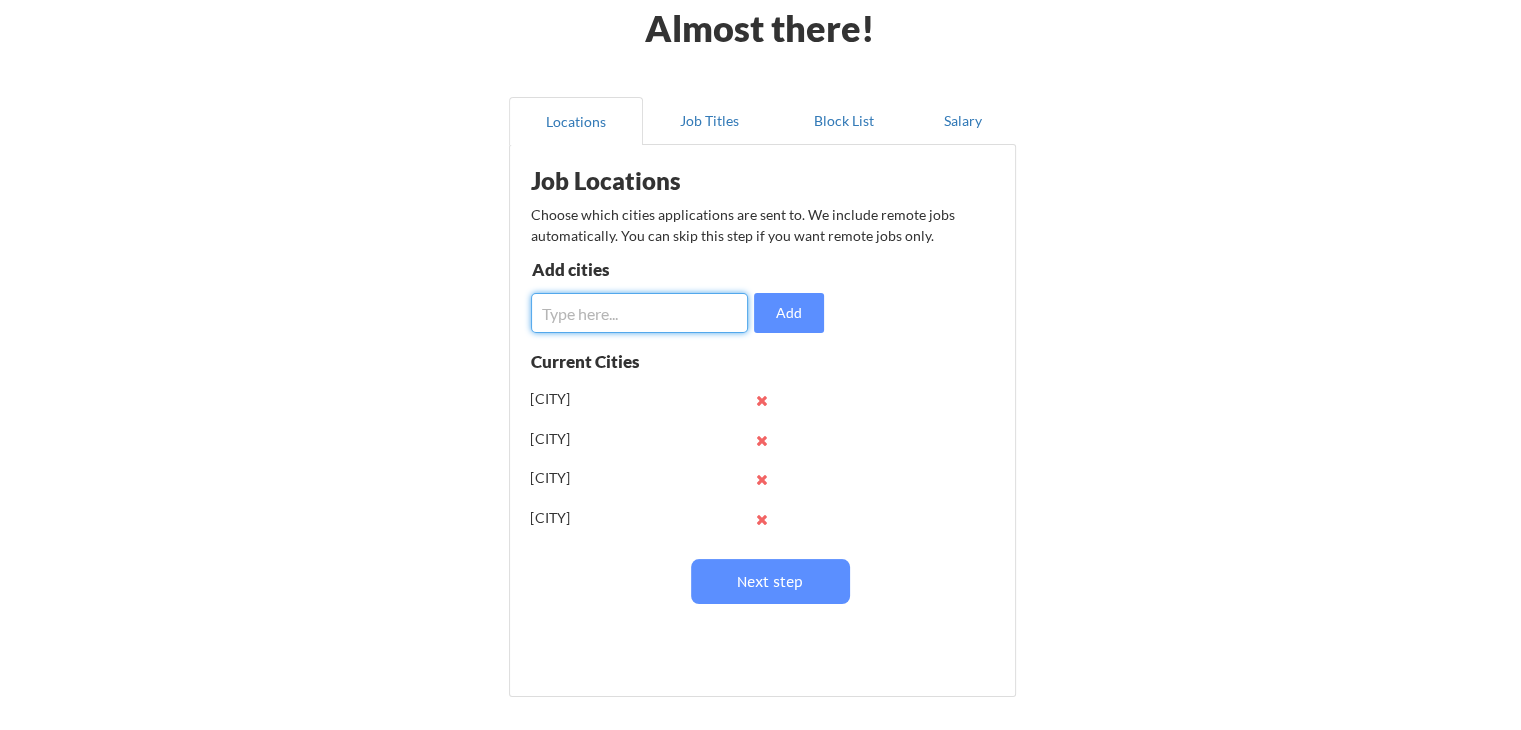 click at bounding box center (639, 313) 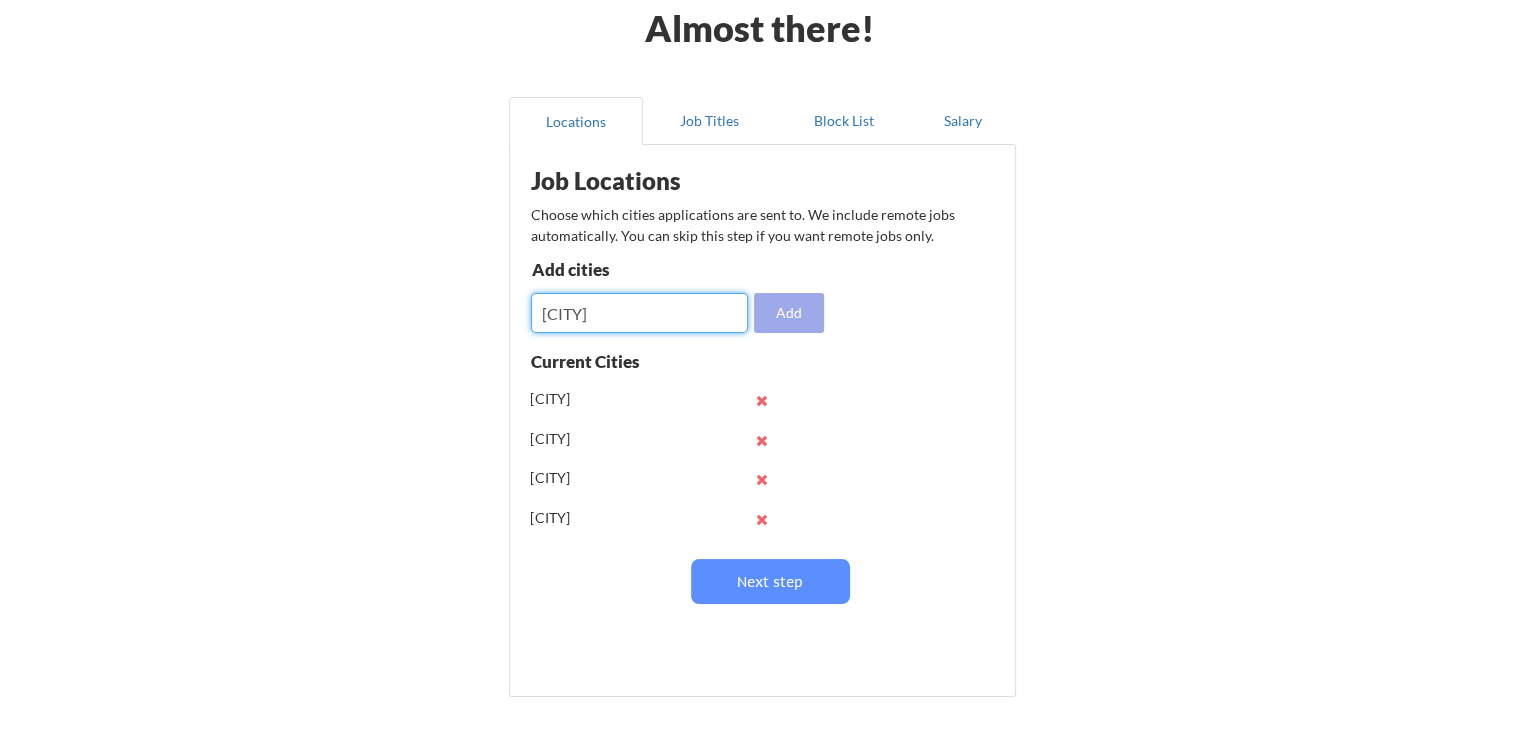 type on "[CITY]" 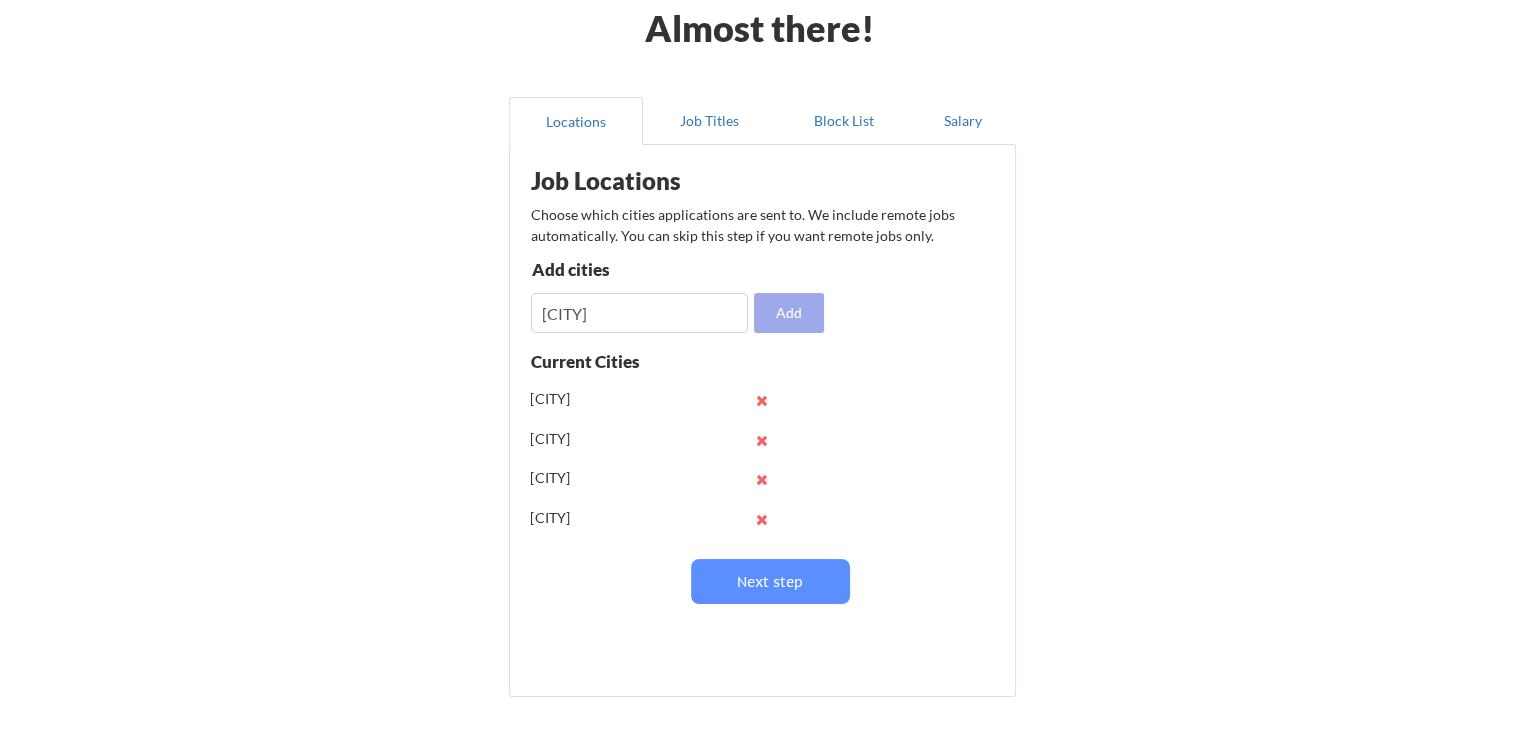 type 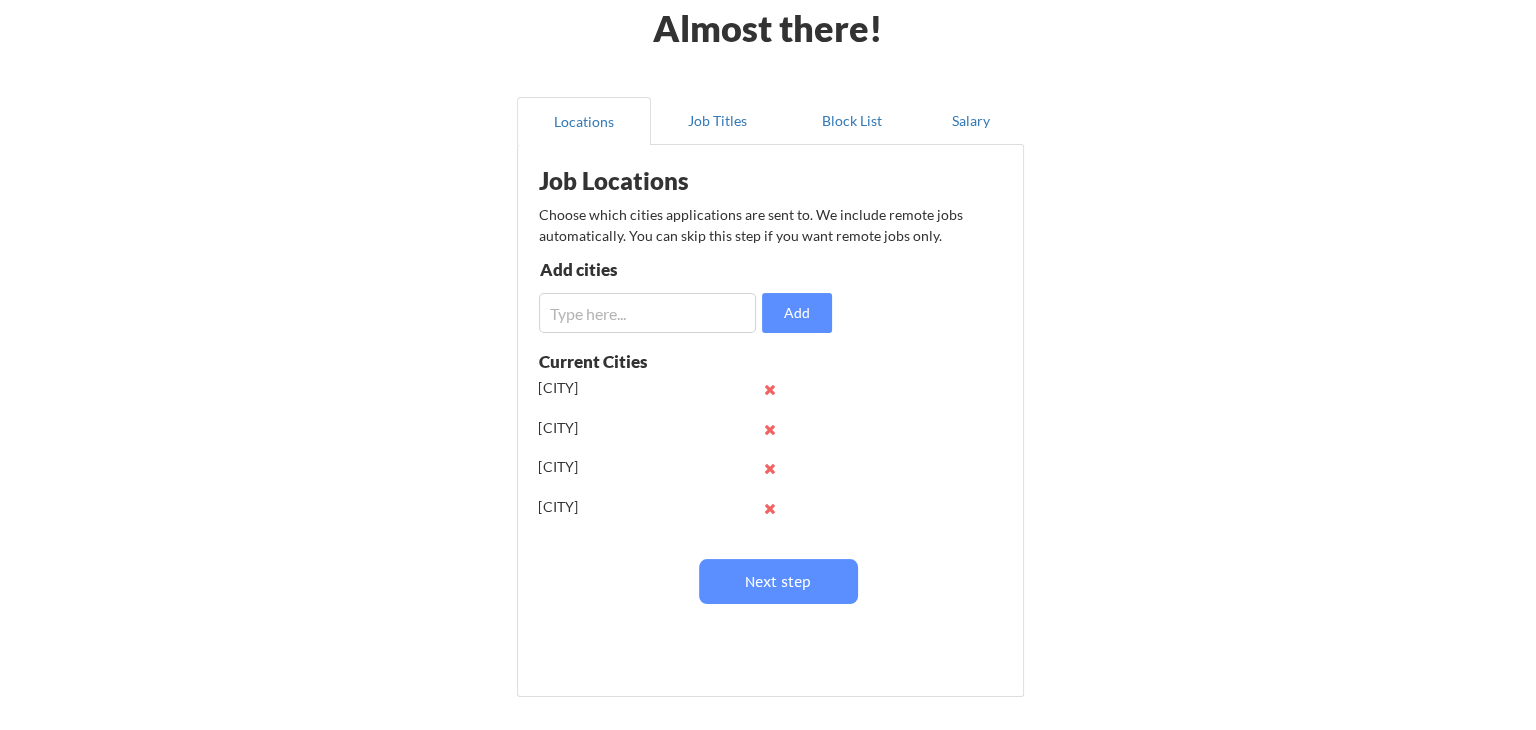 scroll, scrollTop: 0, scrollLeft: 0, axis: both 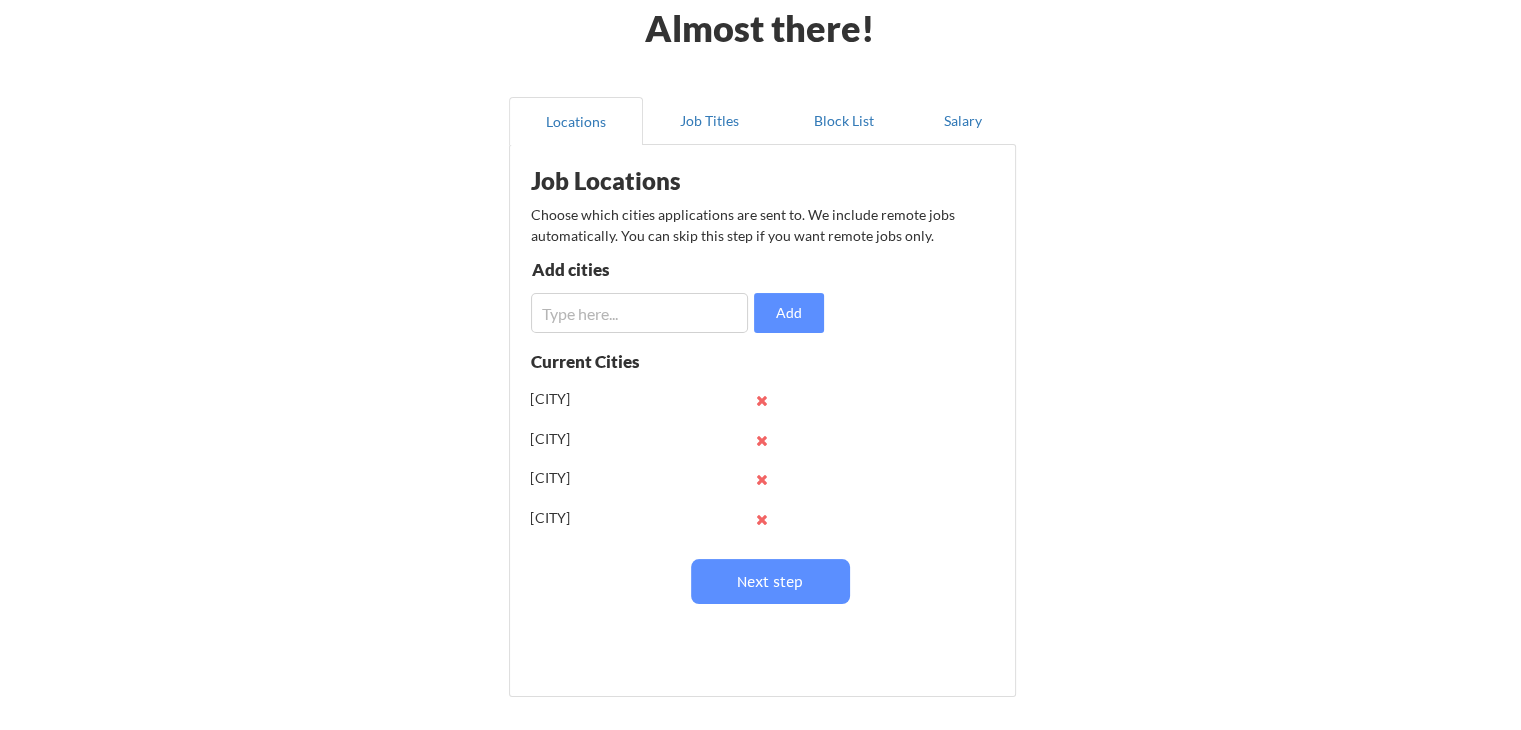 click at bounding box center [639, 313] 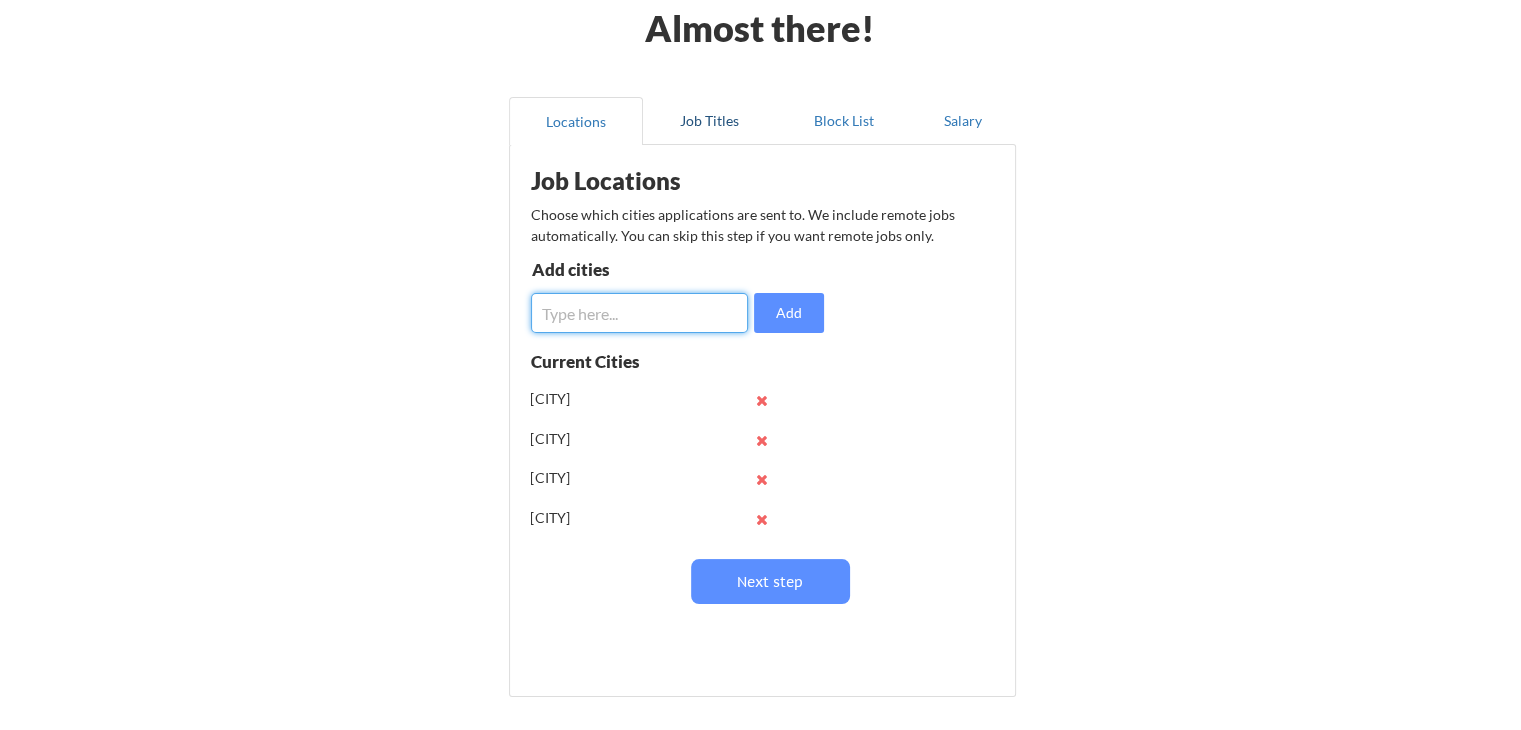 click on "Job Titles" at bounding box center (710, 121) 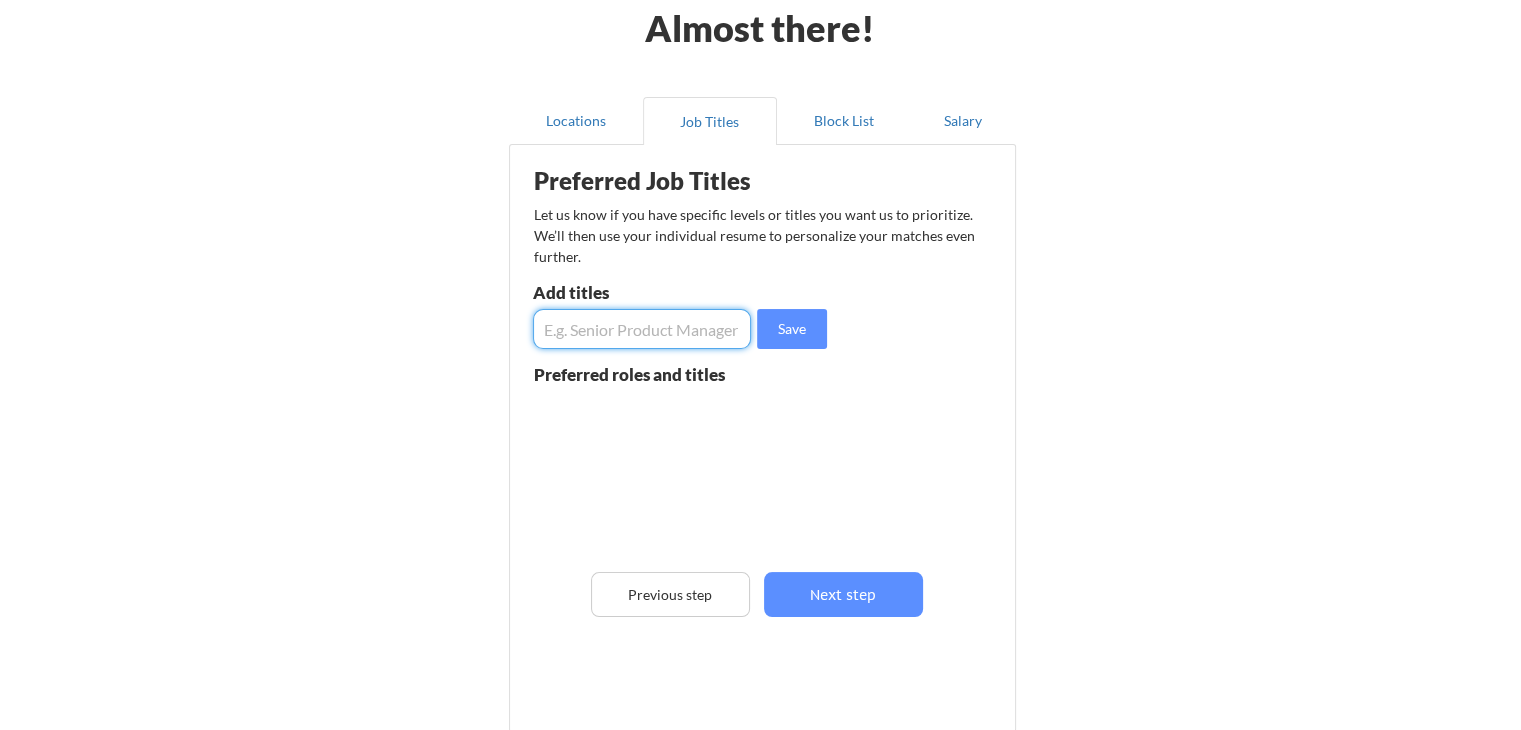click at bounding box center [642, 329] 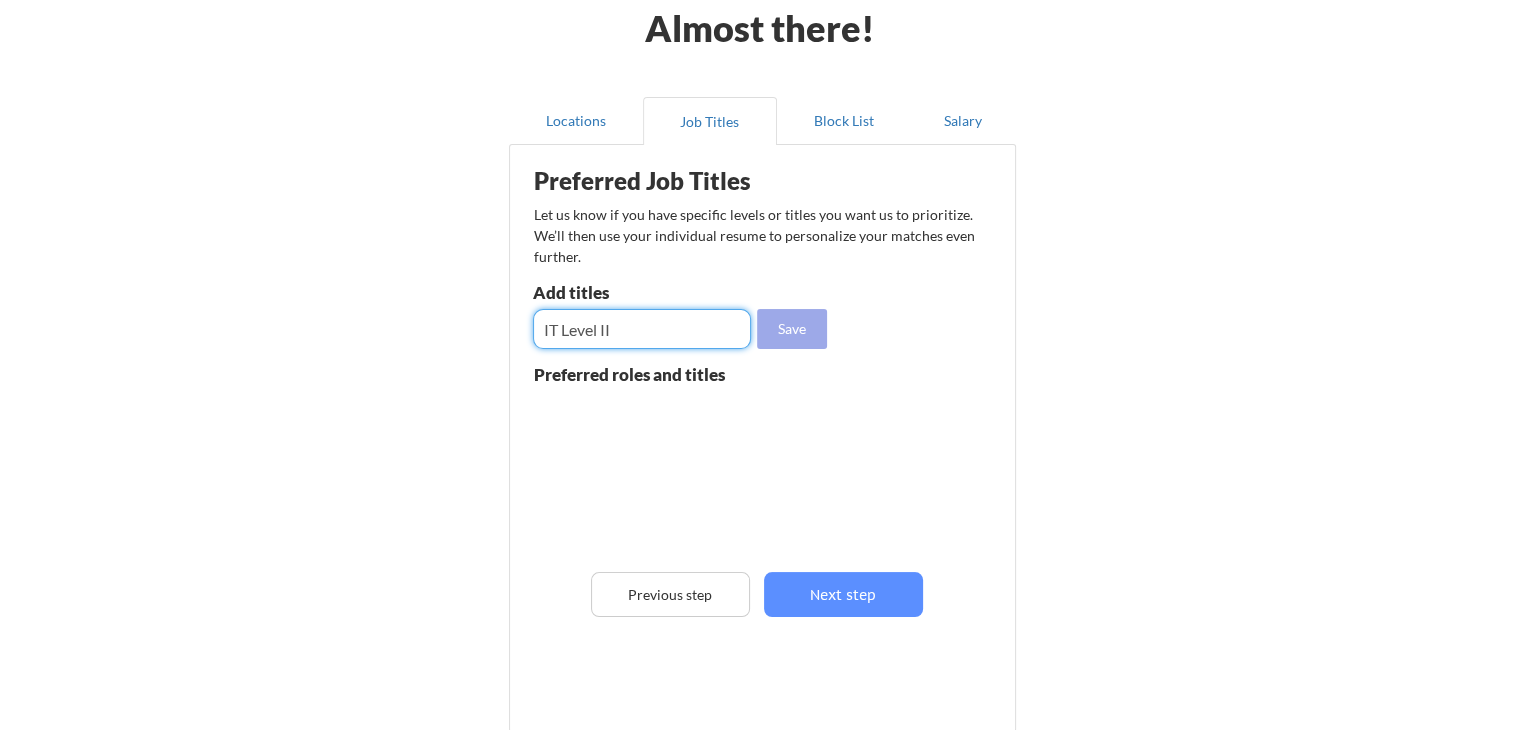 type on "IT Level II" 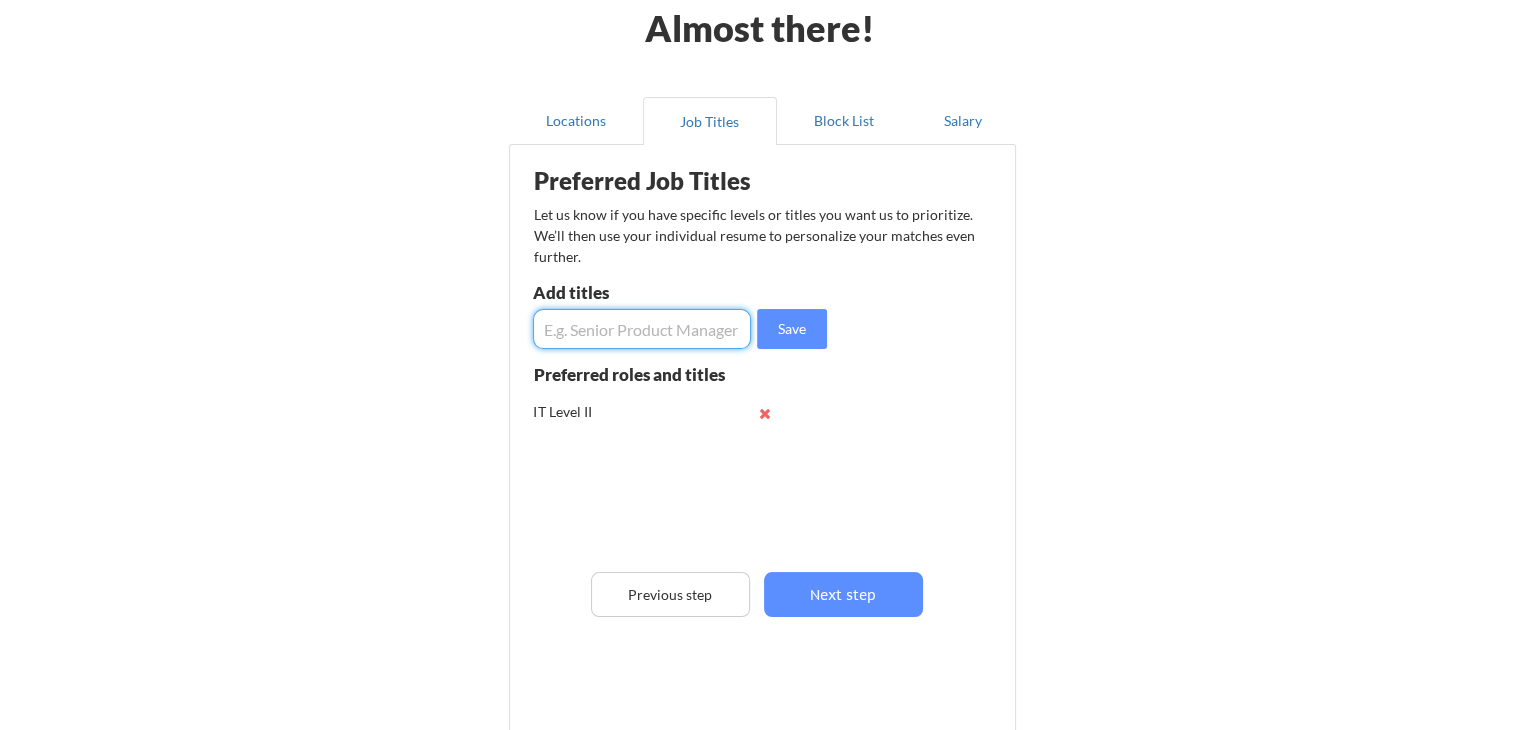 click at bounding box center (642, 329) 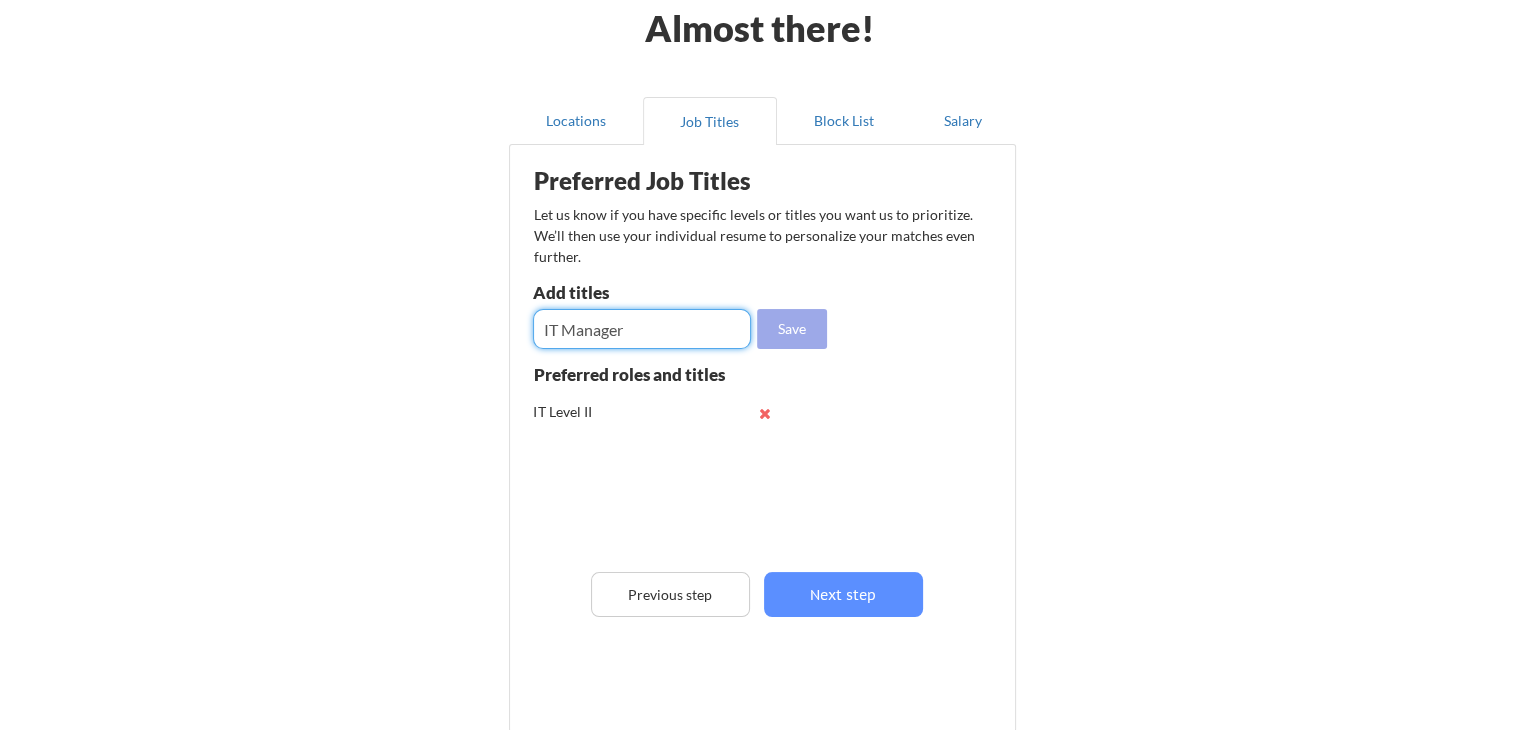 type on "IT Manager" 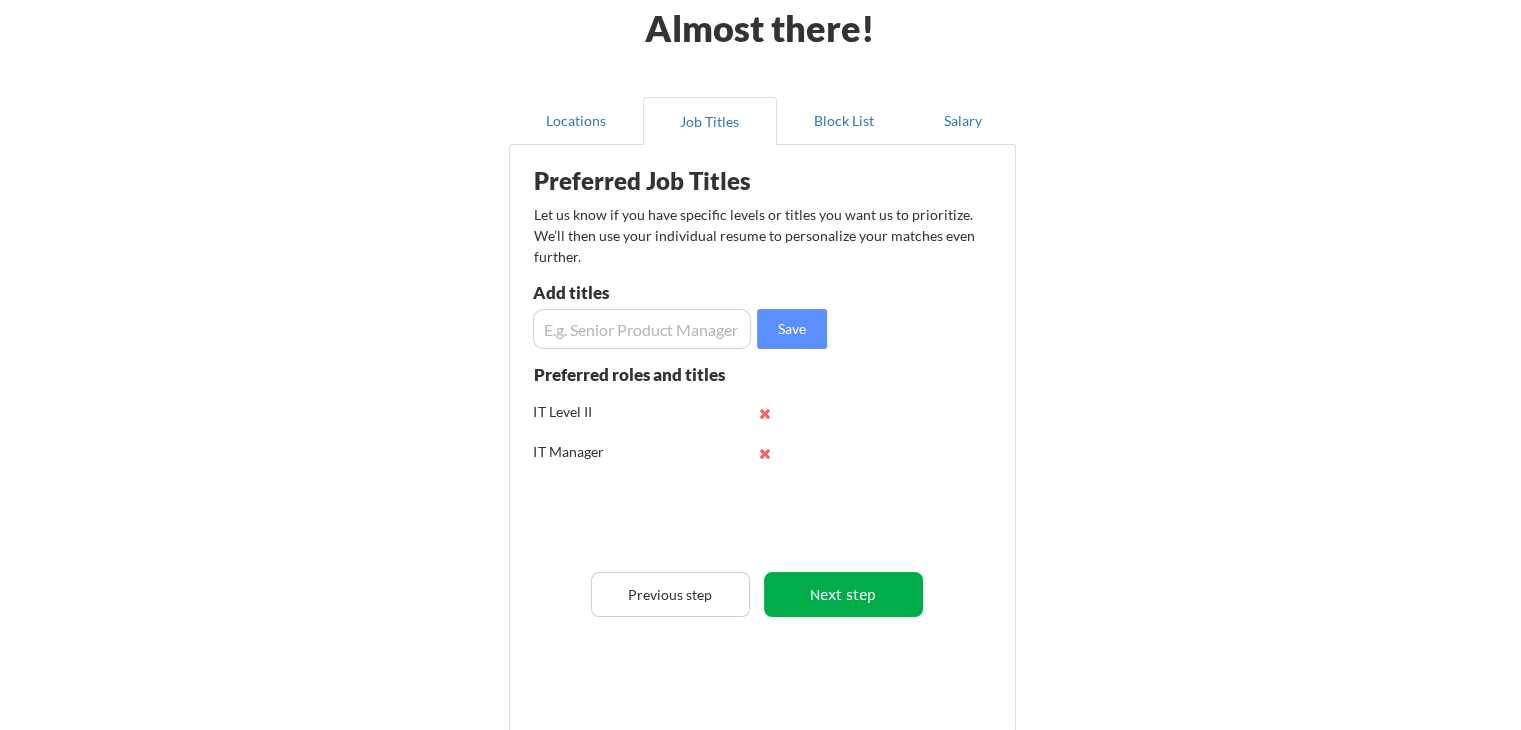 click on "Next step" at bounding box center (843, 594) 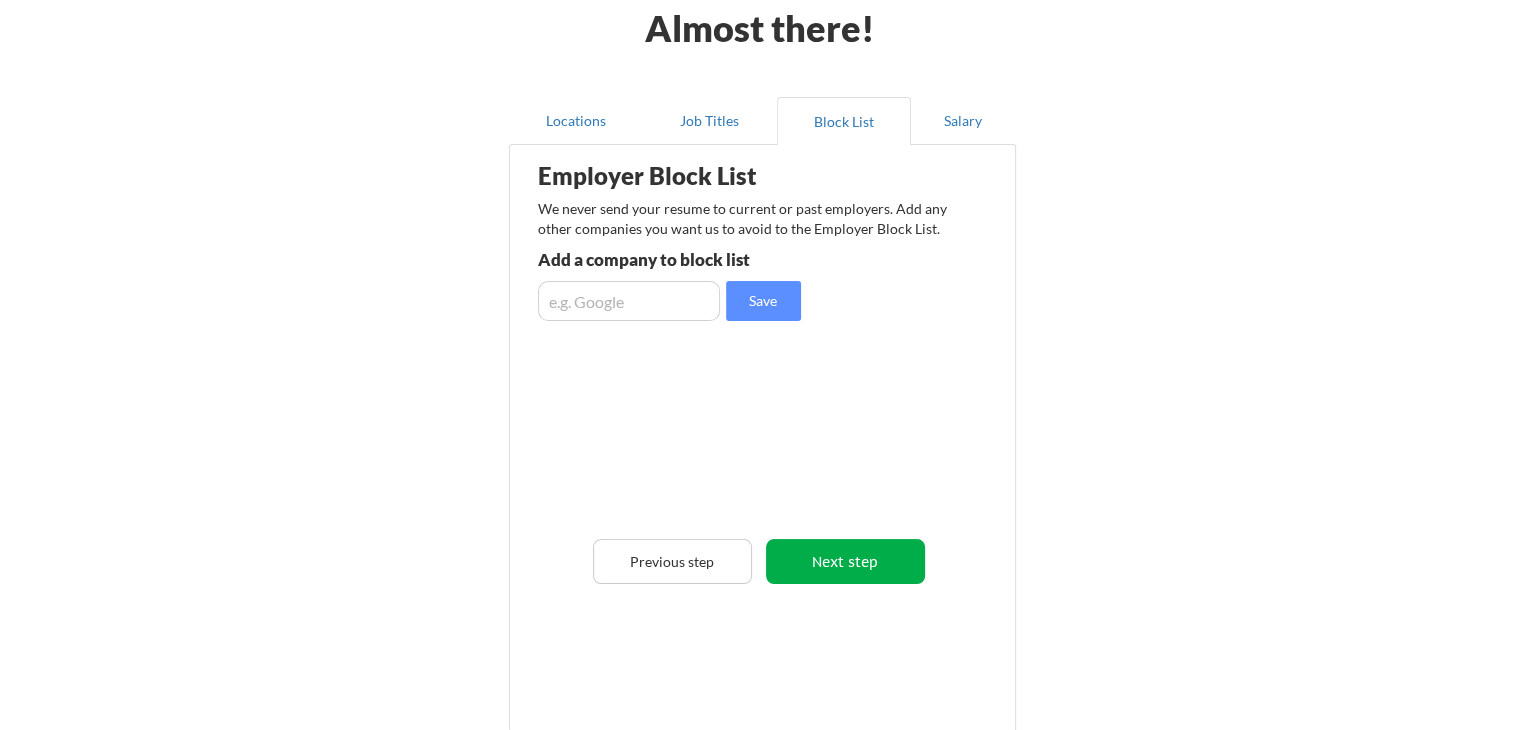 click on "Next step" at bounding box center (845, 561) 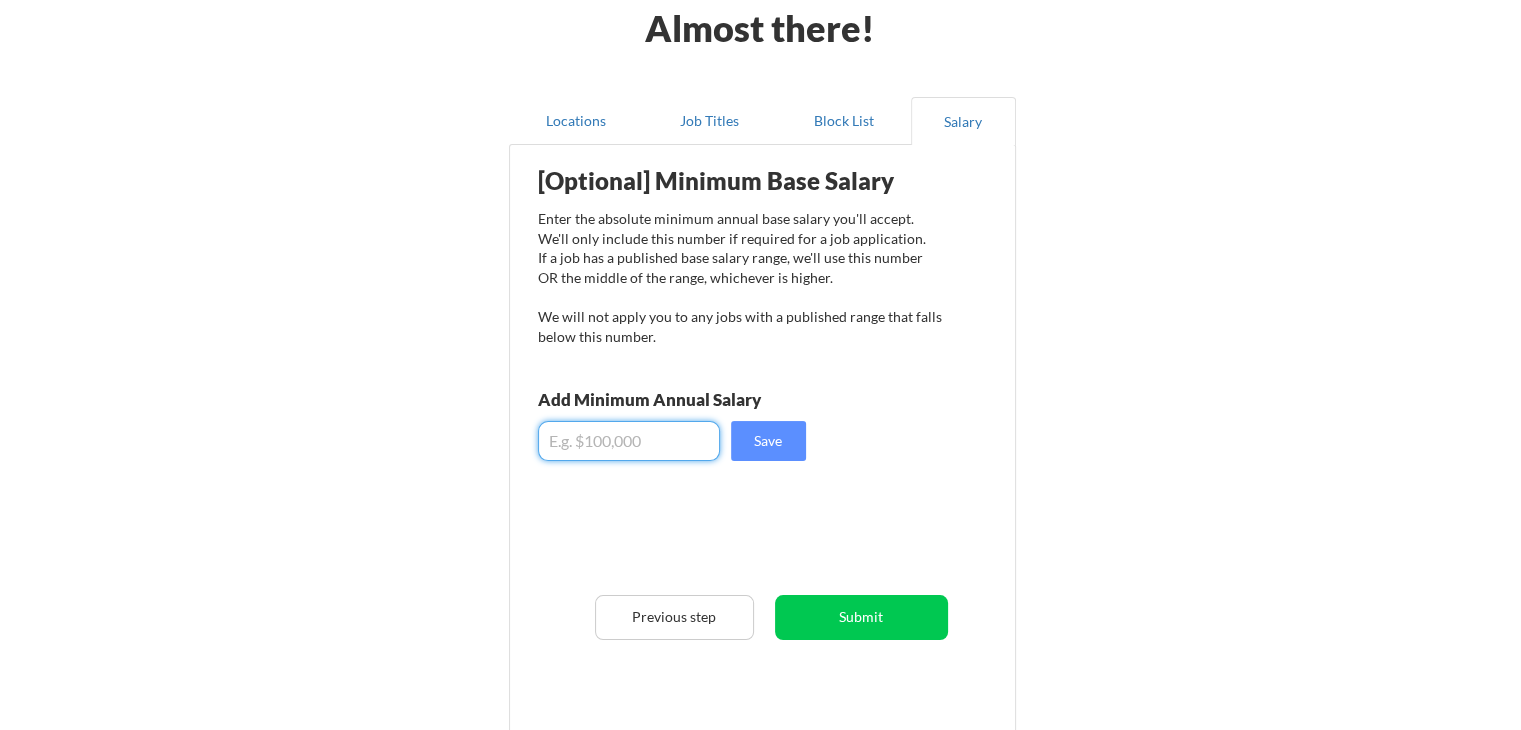 click at bounding box center [629, 441] 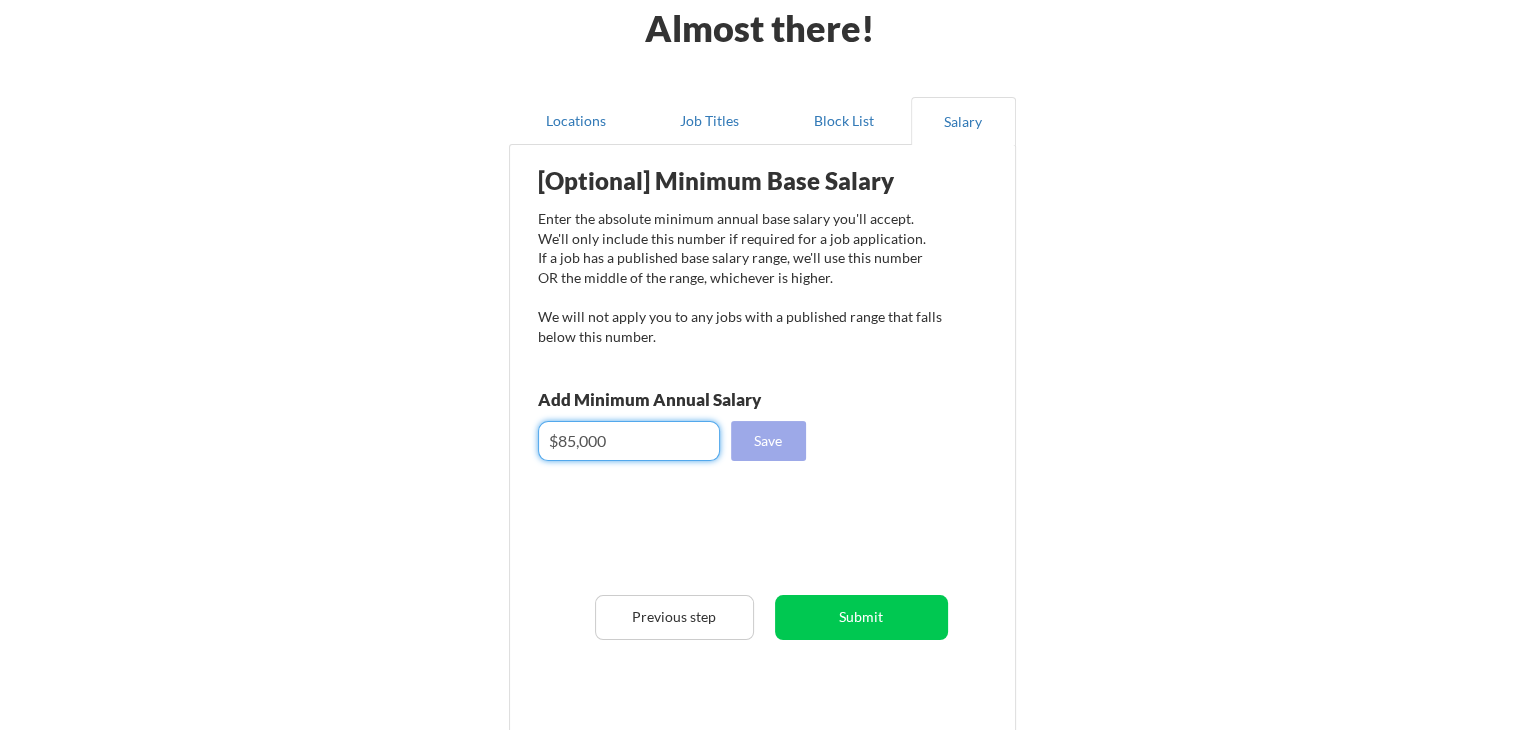 type on "$85,000" 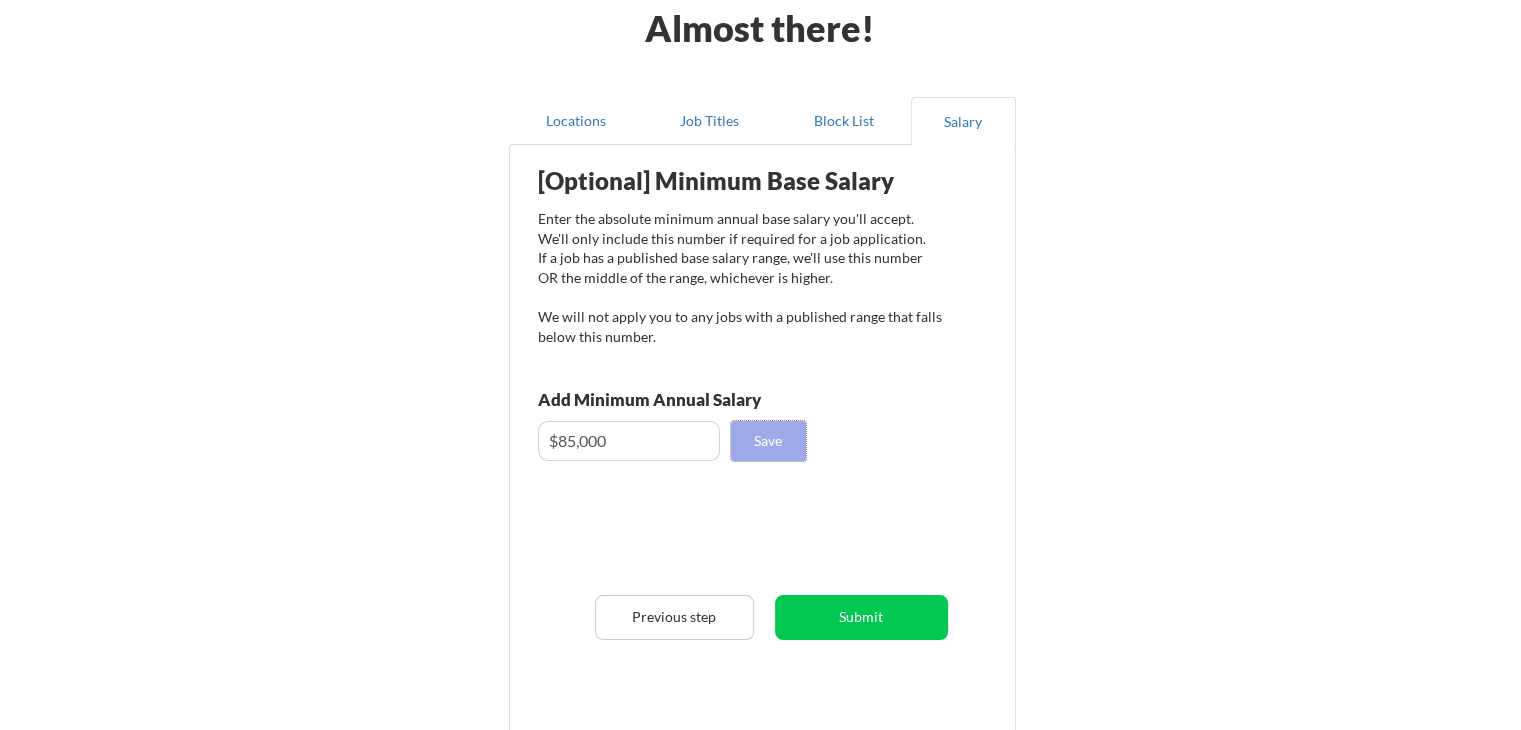 click on "Save" at bounding box center [768, 441] 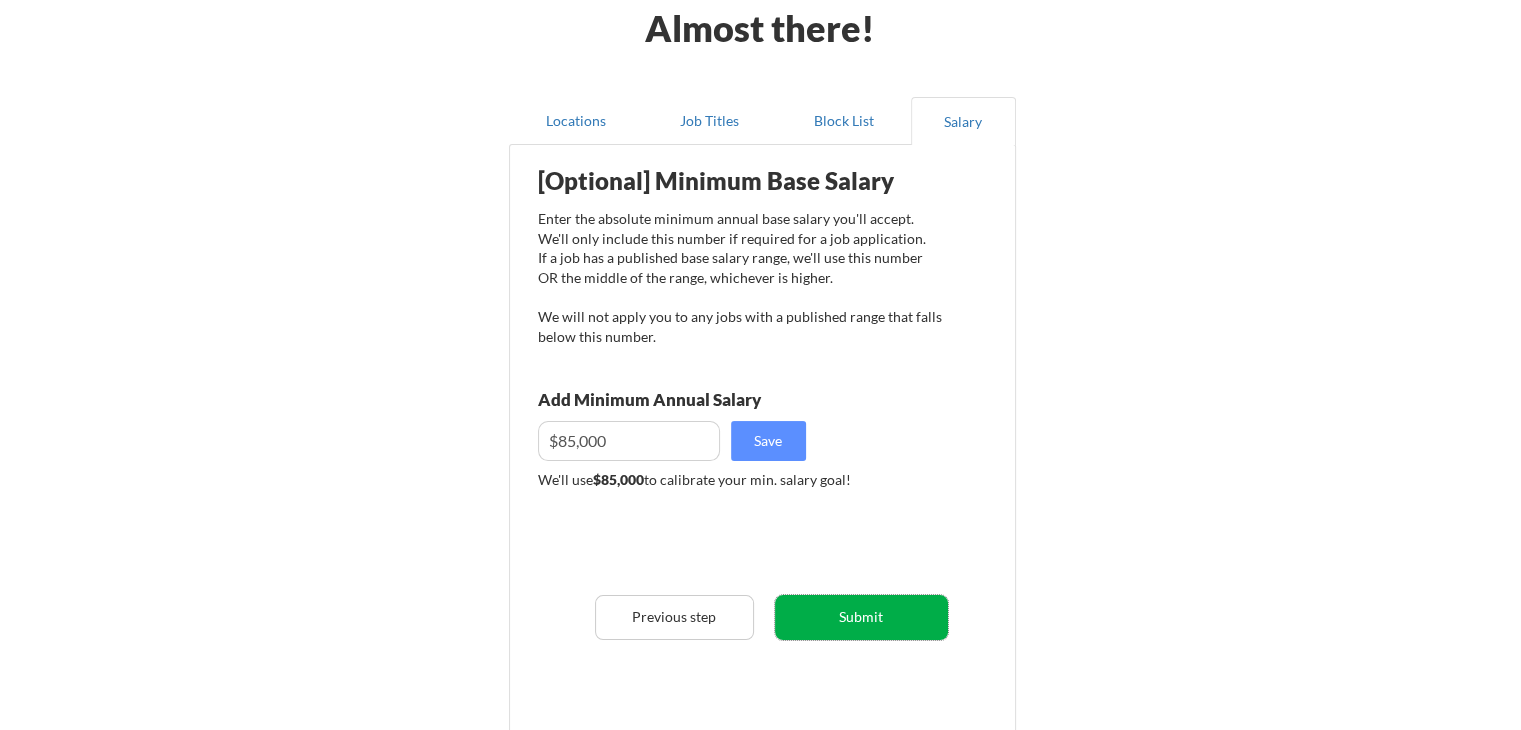 click on "Submit" at bounding box center [861, 617] 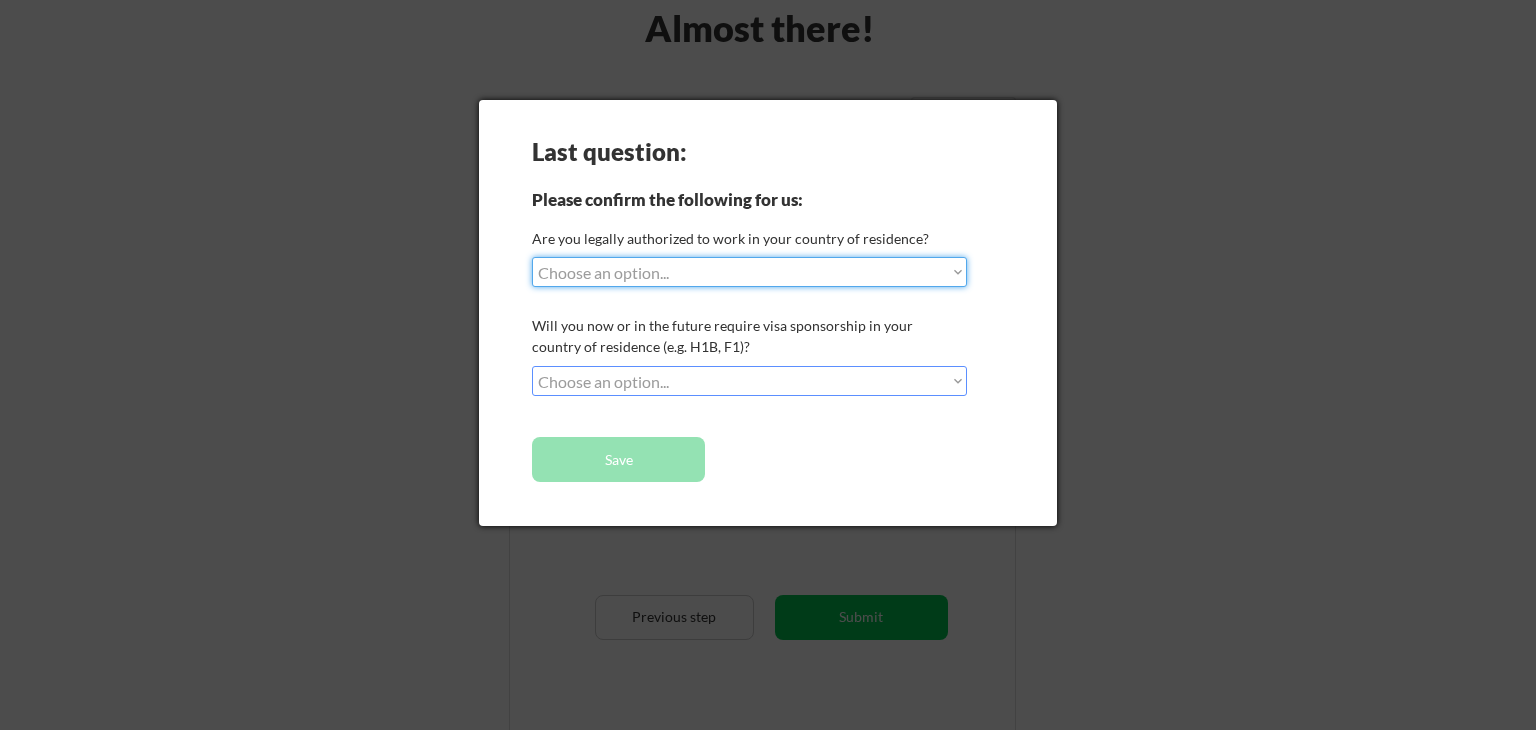 click on "Choose an option... Yes, I am a US Citizen Yes, I am a Canadian Citizen Yes, I am a US Green Card Holder Yes, I am an Other Permanent Resident Yes, I am here on a visa (H1B, OPT, etc.) No, I am not (yet) authorized" at bounding box center (749, 272) 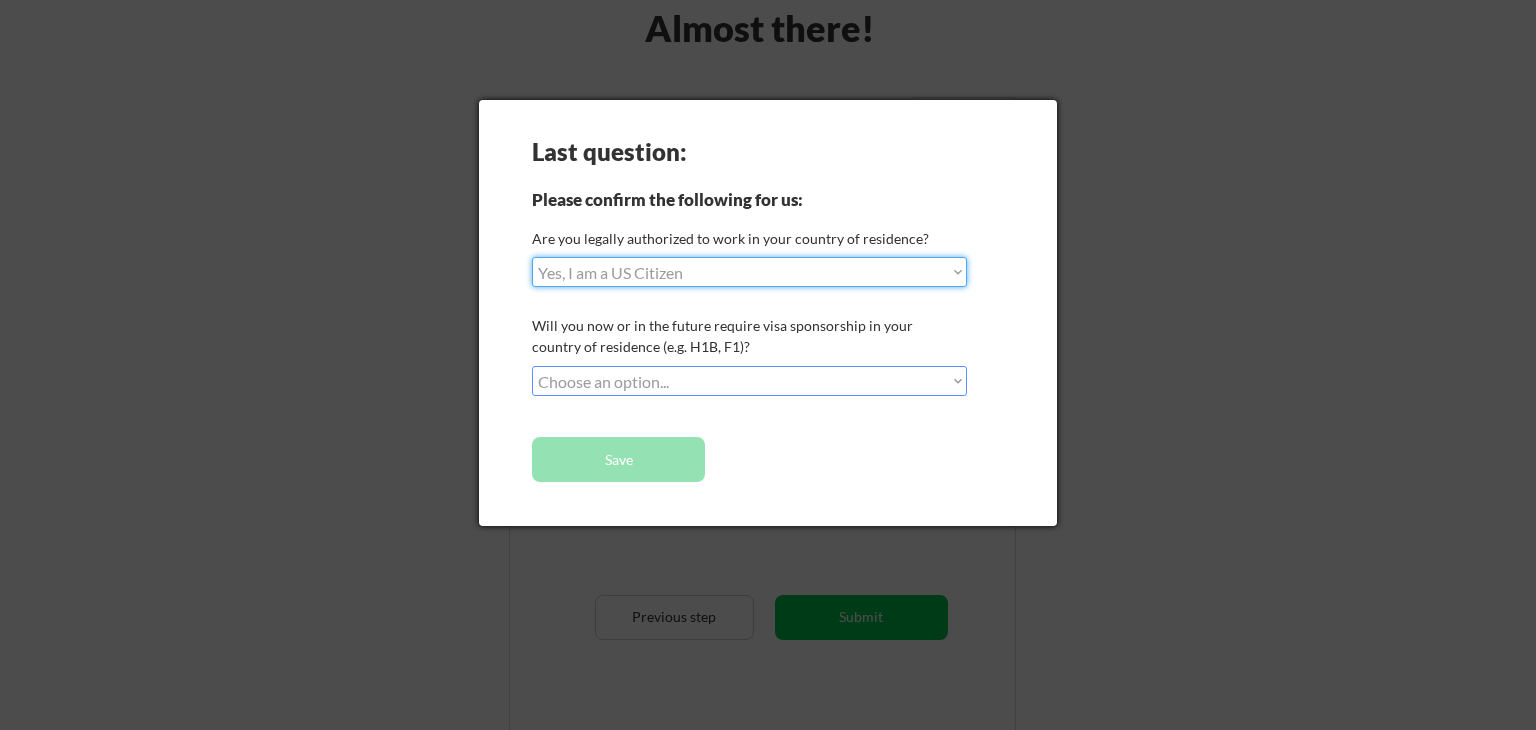 click on "Choose an option... Yes, I am a US Citizen Yes, I am a Canadian Citizen Yes, I am a US Green Card Holder Yes, I am an Other Permanent Resident Yes, I am here on a visa (H1B, OPT, etc.) No, I am not (yet) authorized" at bounding box center [749, 272] 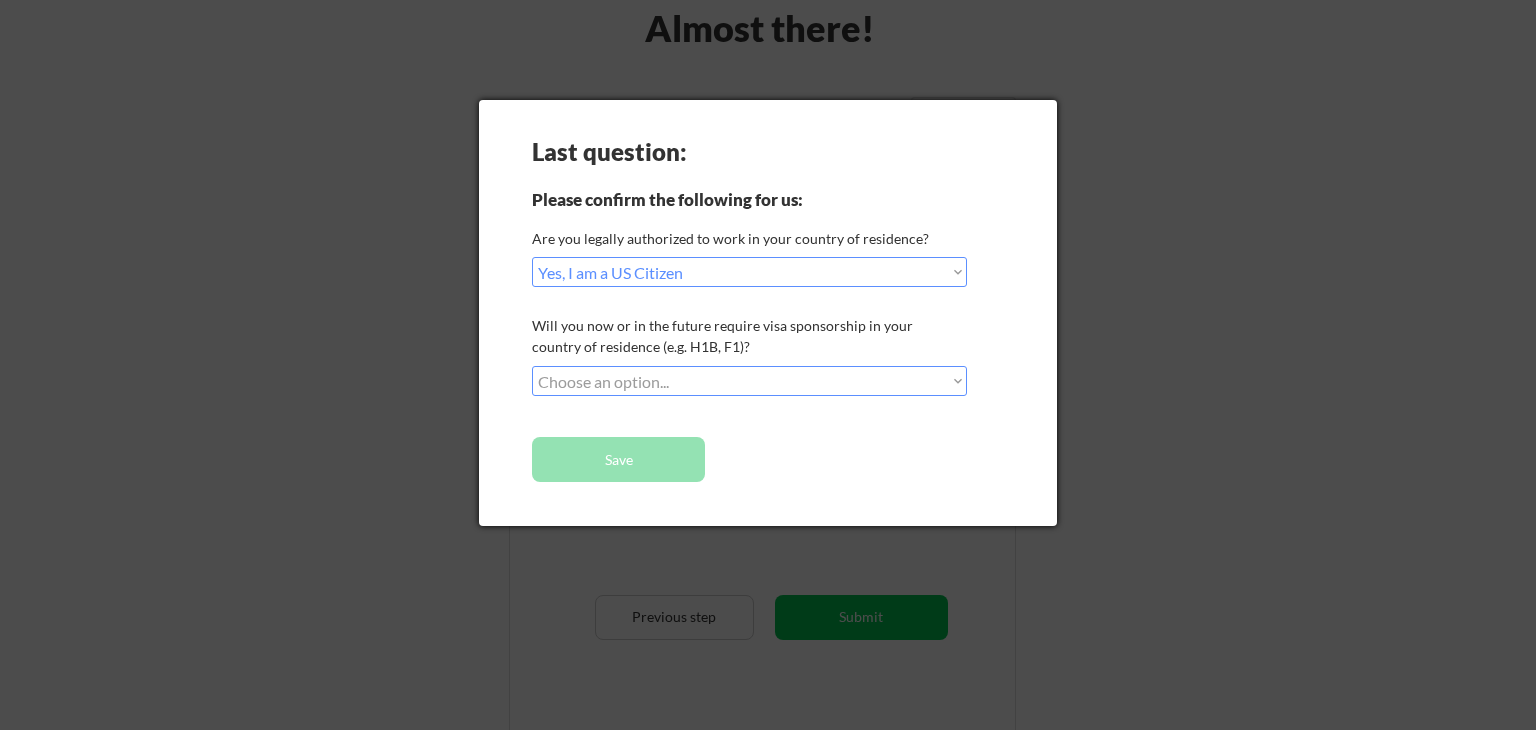 click on "Choose an option... No, I will not need sponsorship Yes, I will need sponsorship" at bounding box center (749, 381) 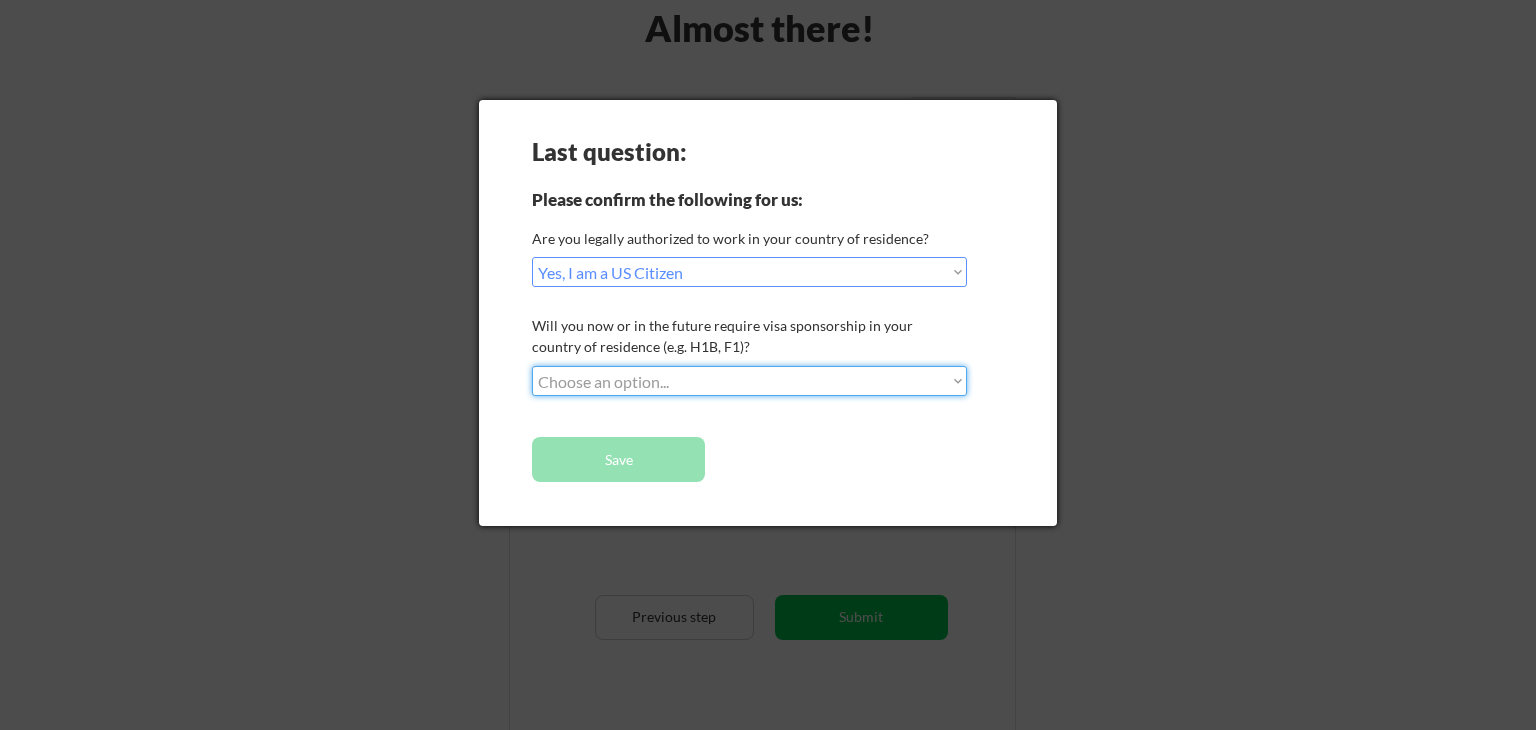 select on ""no__i_will_not_need_sponsorship"" 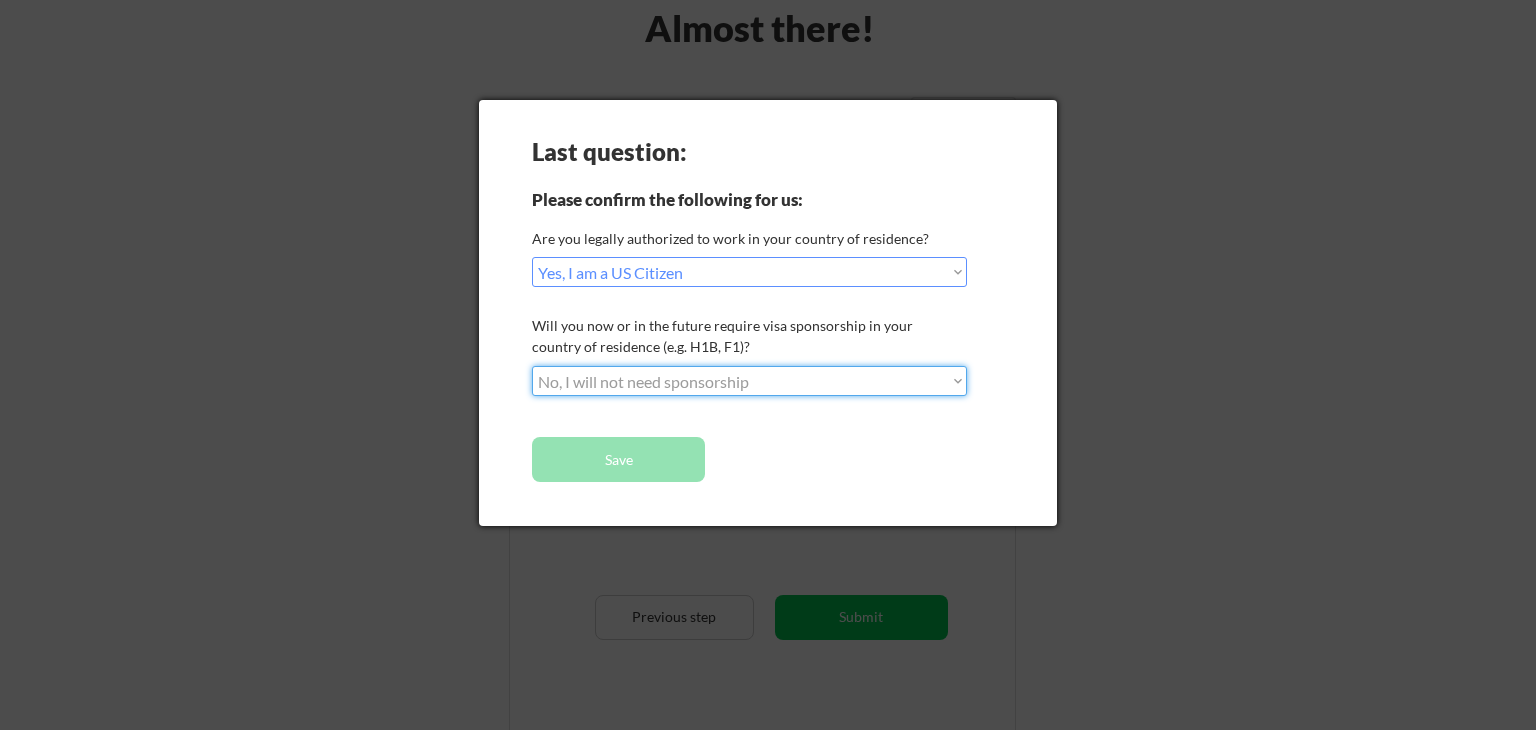 click on "Choose an option... No, I will not need sponsorship Yes, I will need sponsorship" at bounding box center [749, 381] 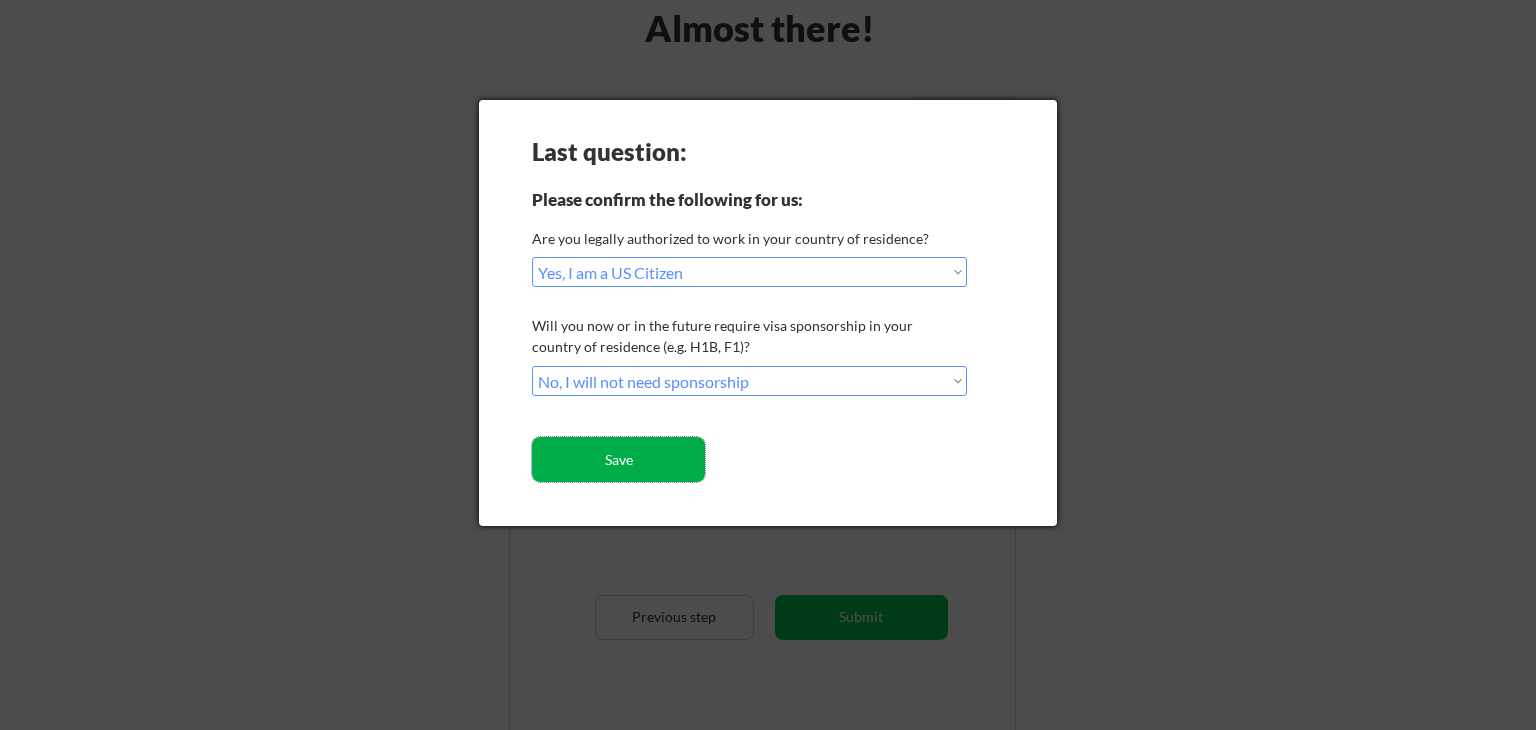 click on "Save" at bounding box center [618, 459] 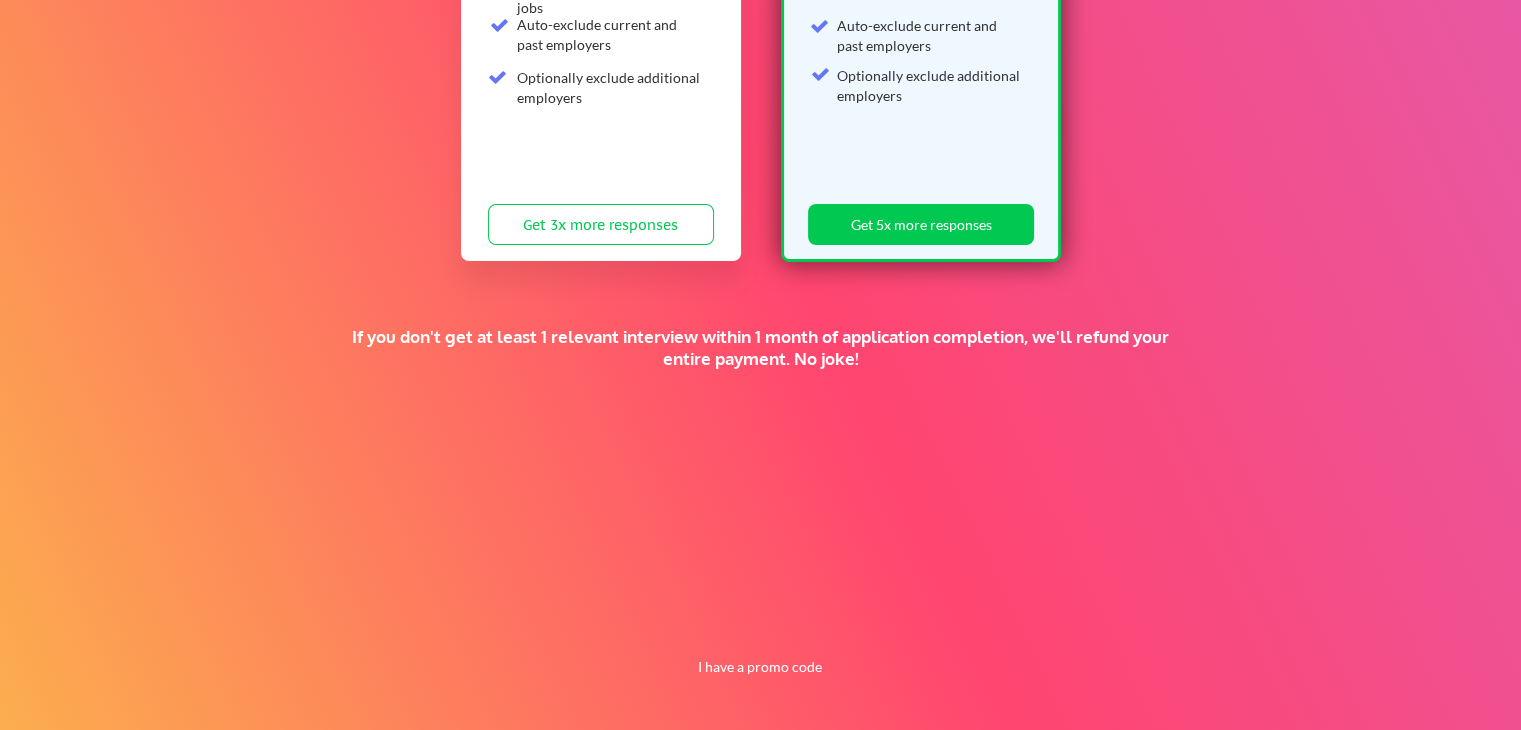 scroll, scrollTop: 442, scrollLeft: 0, axis: vertical 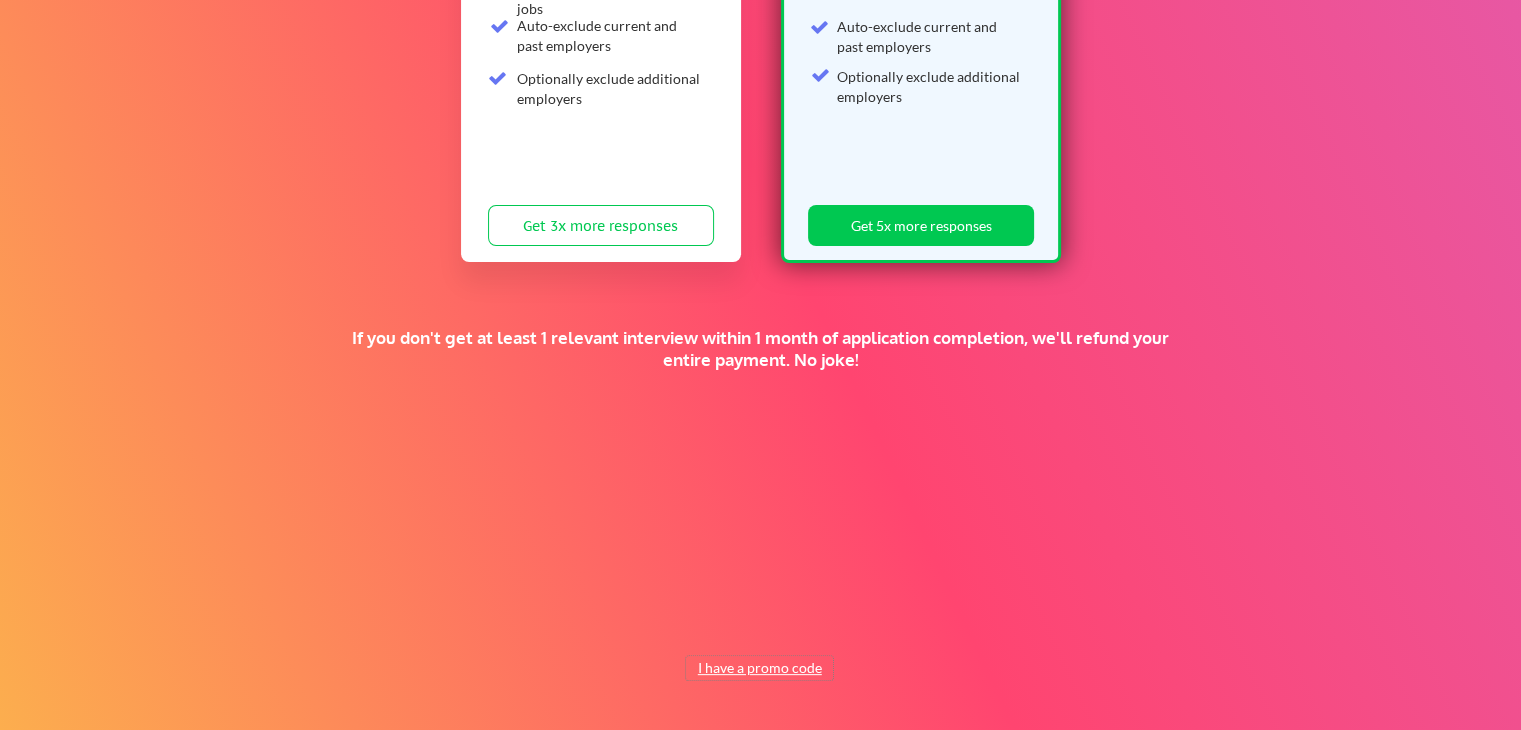 click on "I have a promo code" at bounding box center (759, 668) 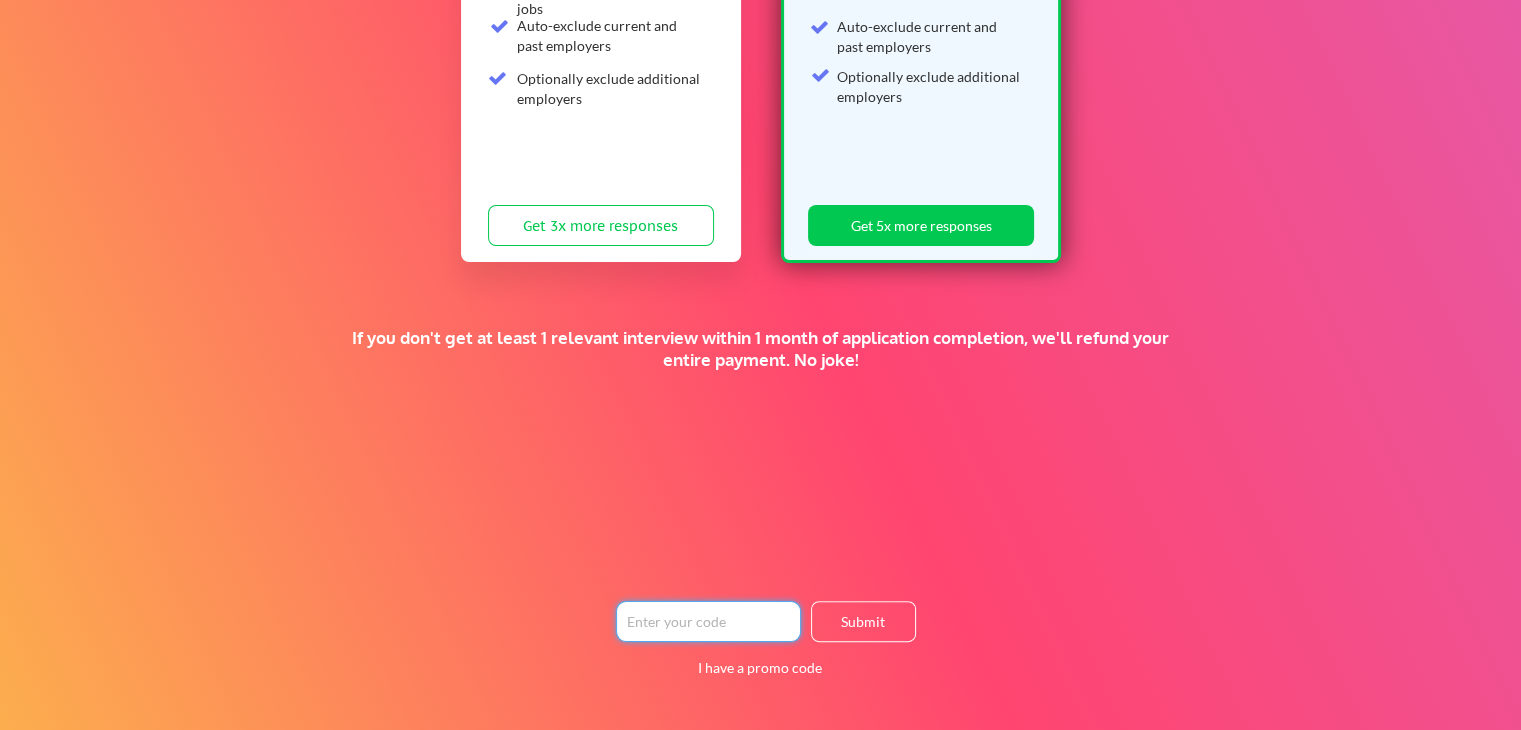 click at bounding box center [708, 621] 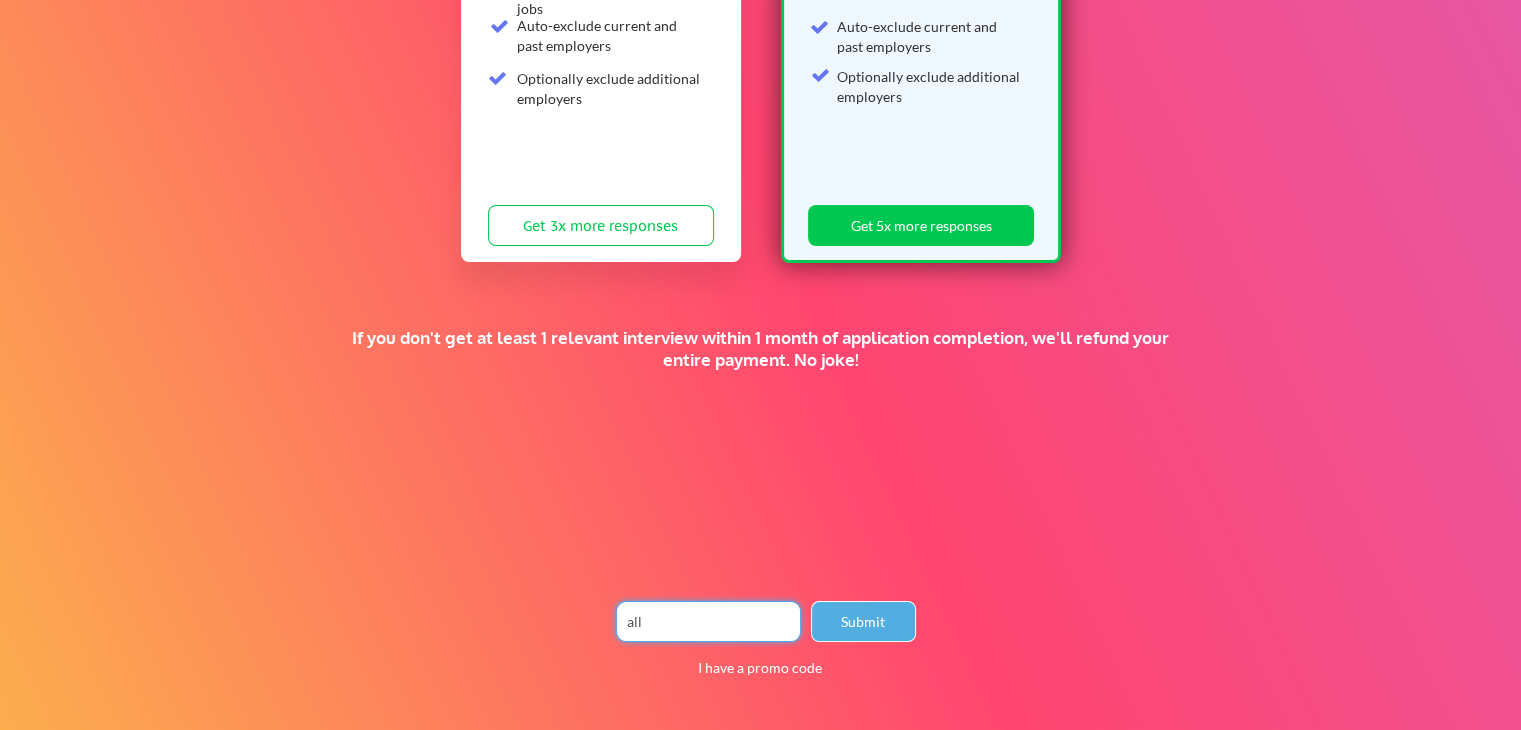 click on "Submit" at bounding box center [863, 621] 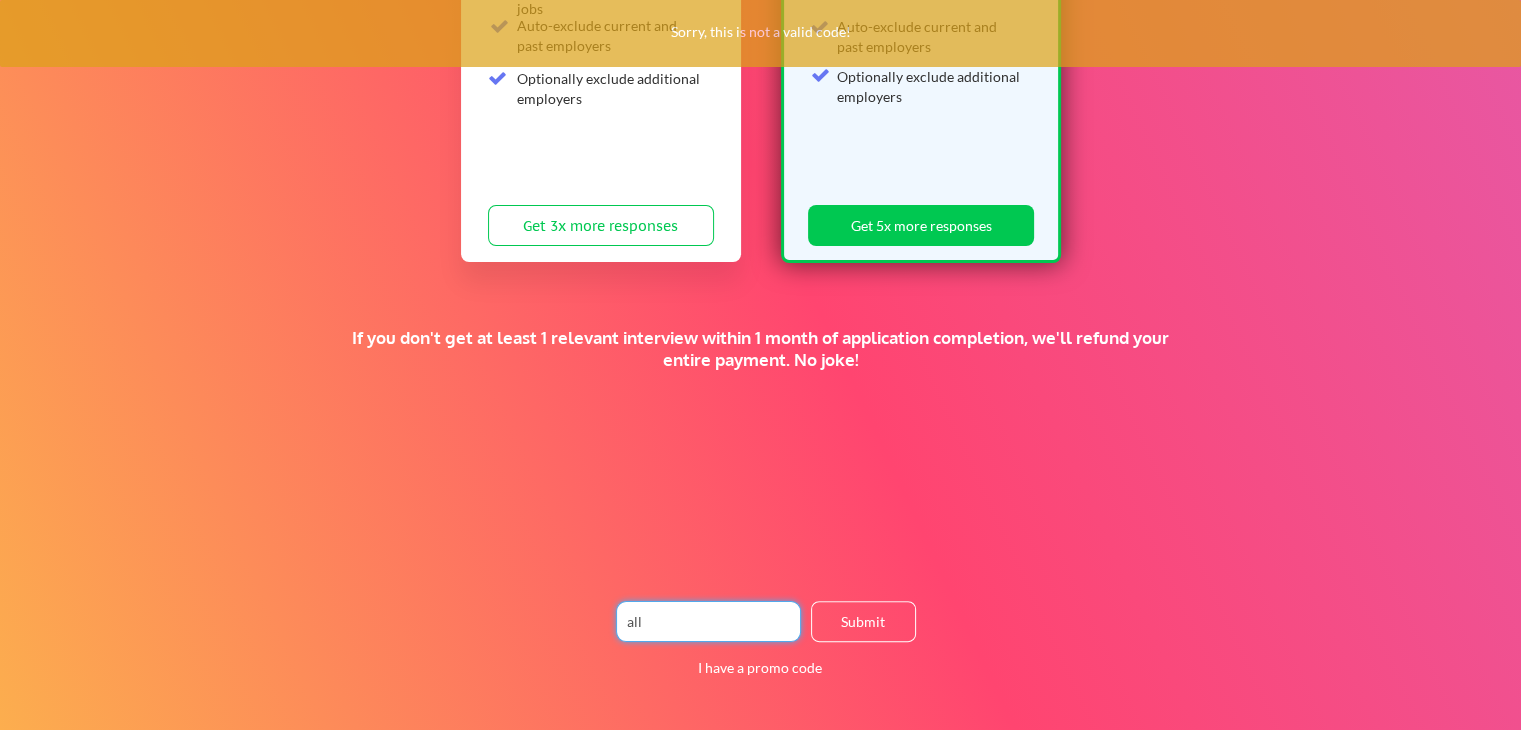 click at bounding box center (708, 621) 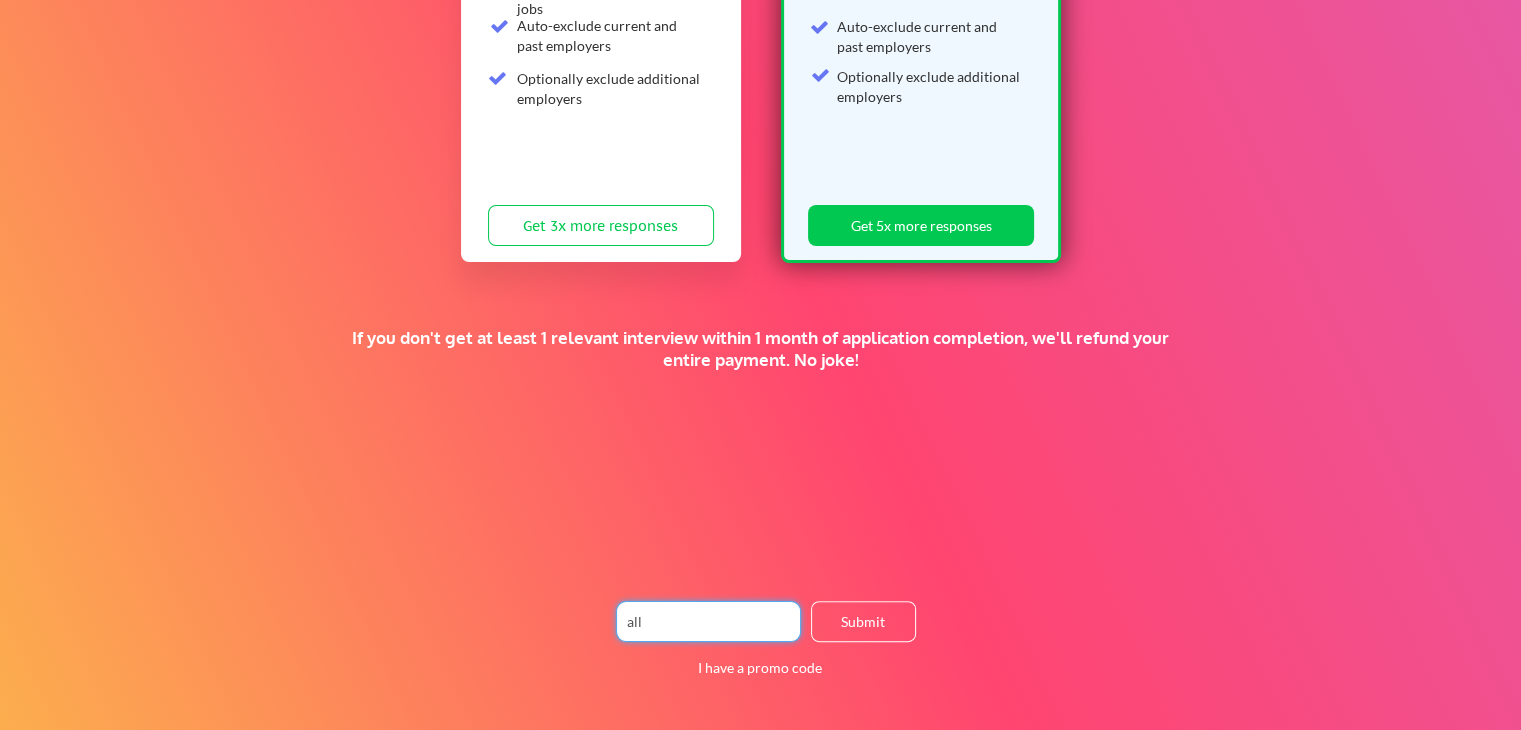 click at bounding box center (708, 621) 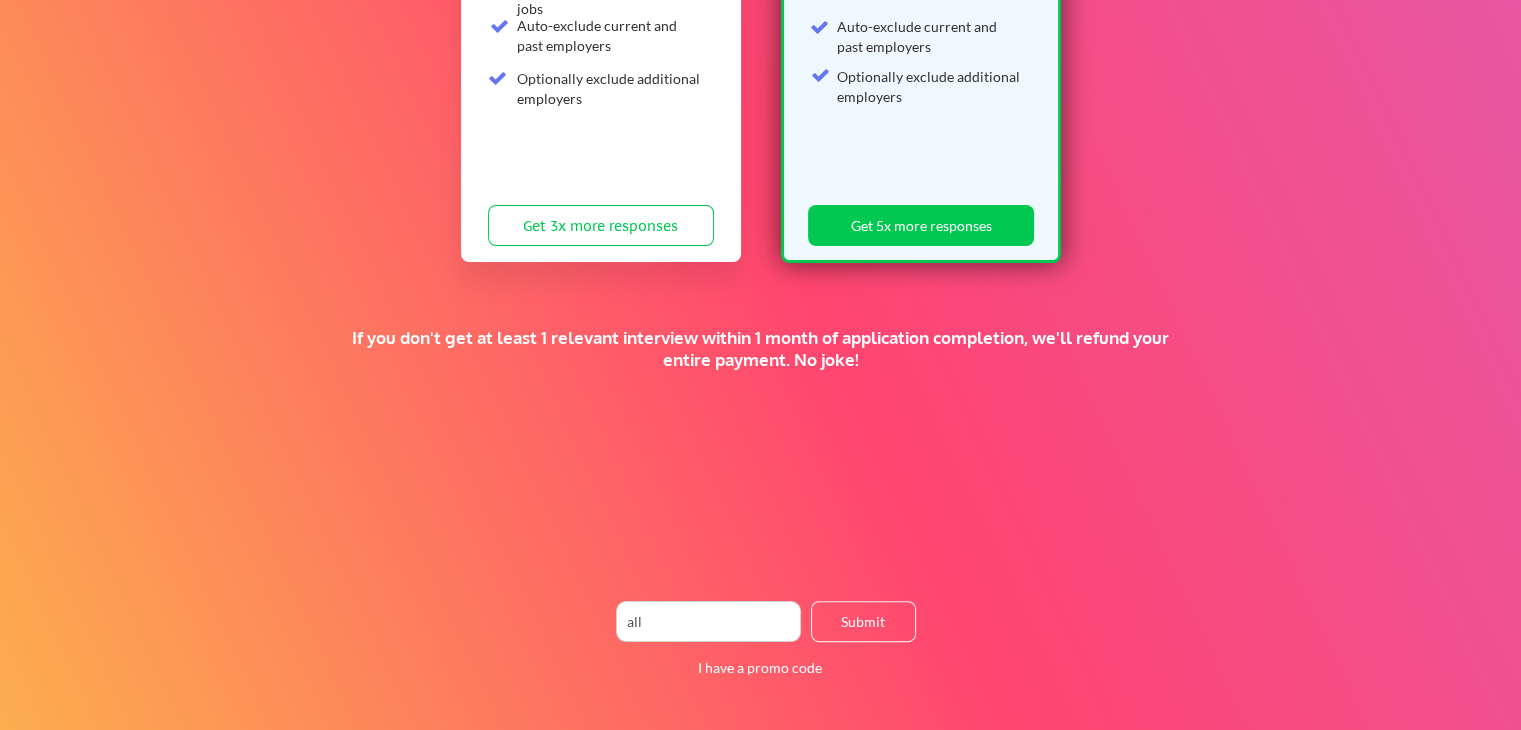 click at bounding box center [708, 621] 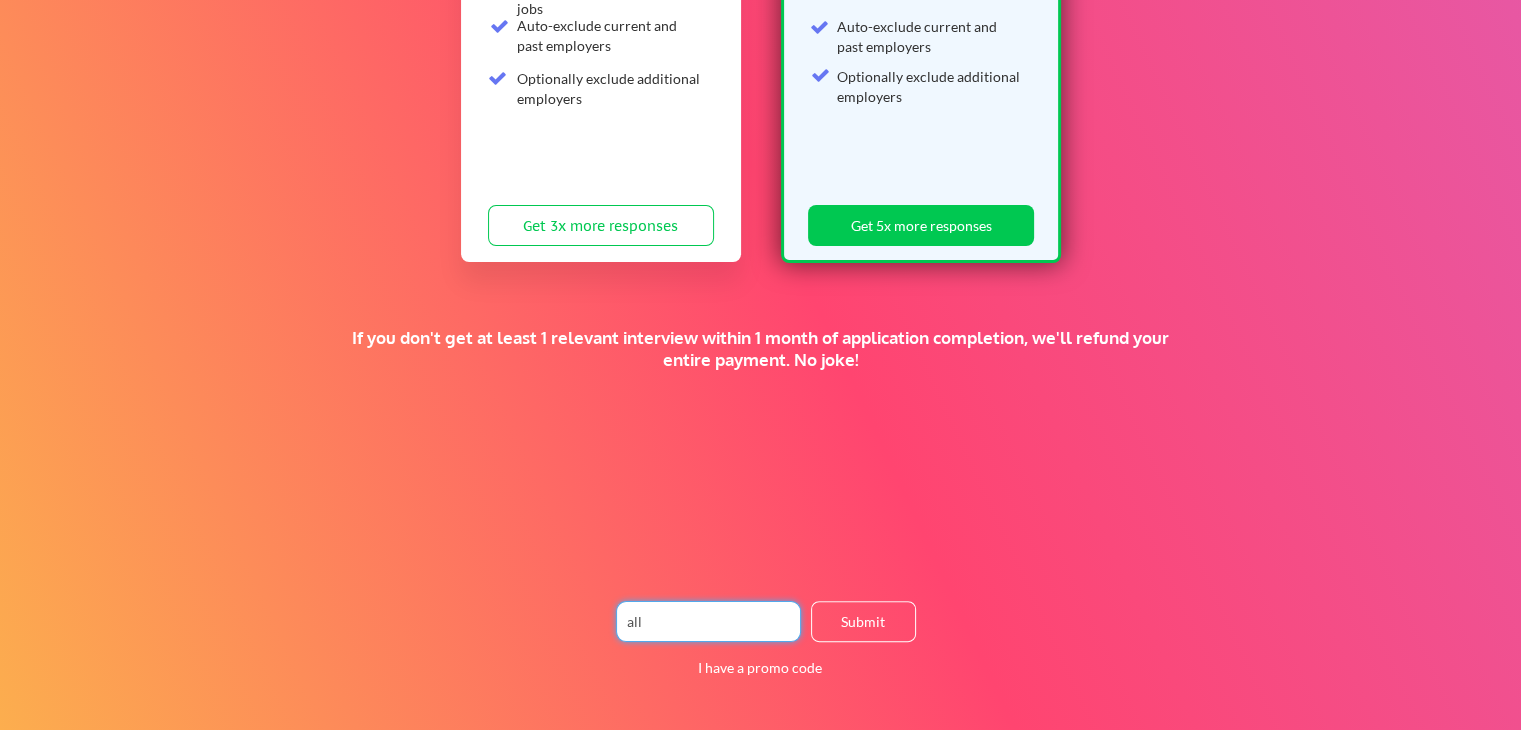 click at bounding box center [708, 621] 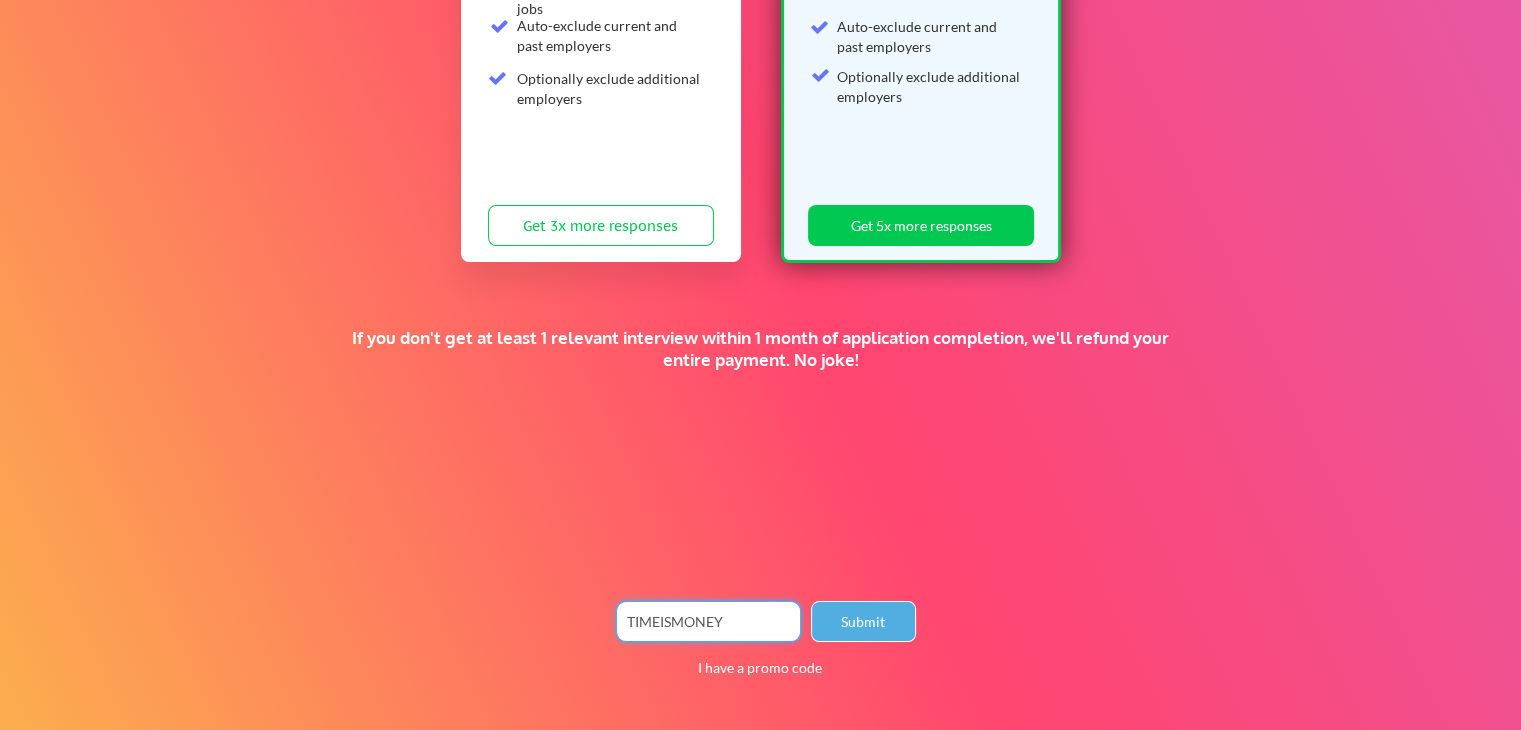 click on "Submit" at bounding box center [863, 621] 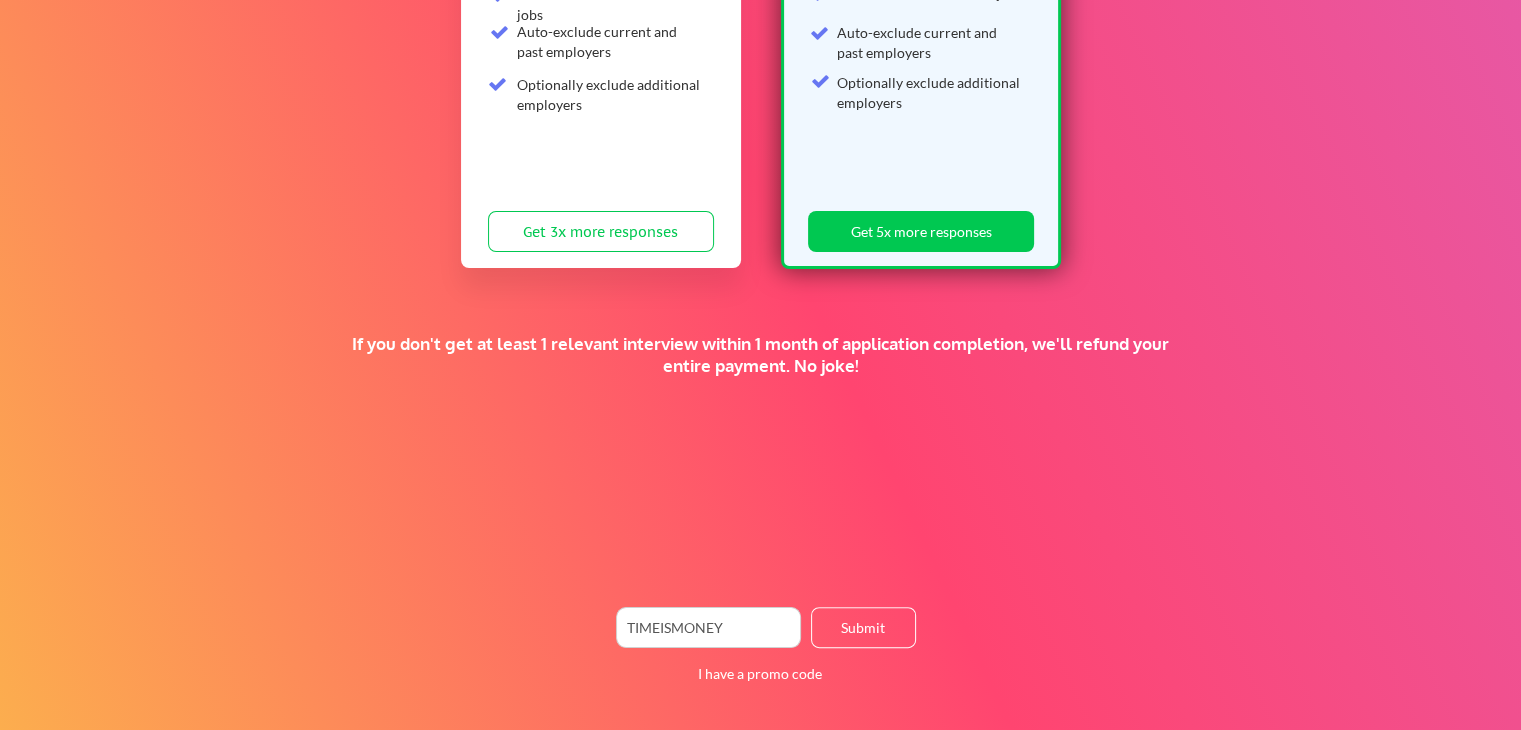 scroll, scrollTop: 443, scrollLeft: 0, axis: vertical 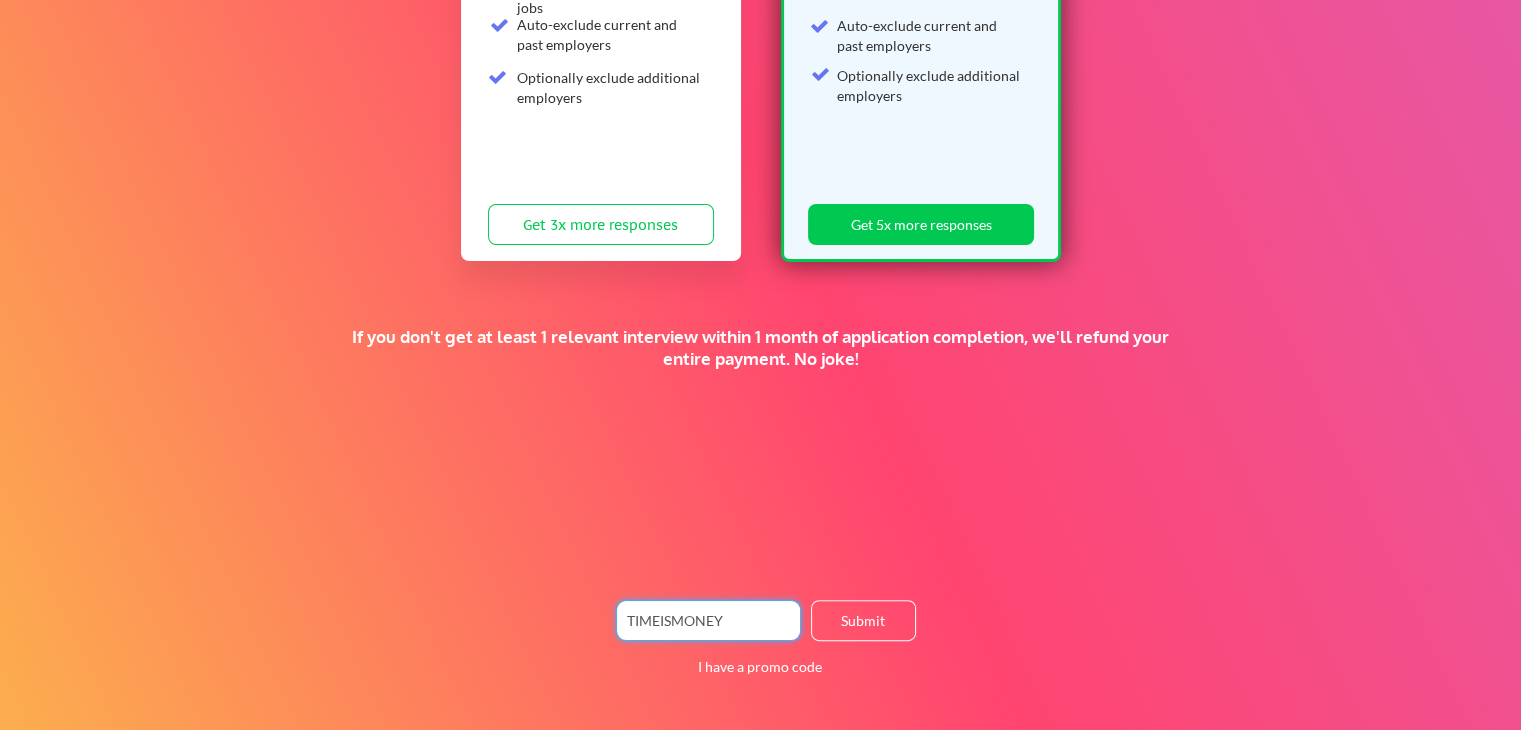 drag, startPoint x: 726, startPoint y: 614, endPoint x: 672, endPoint y: 624, distance: 54.91812 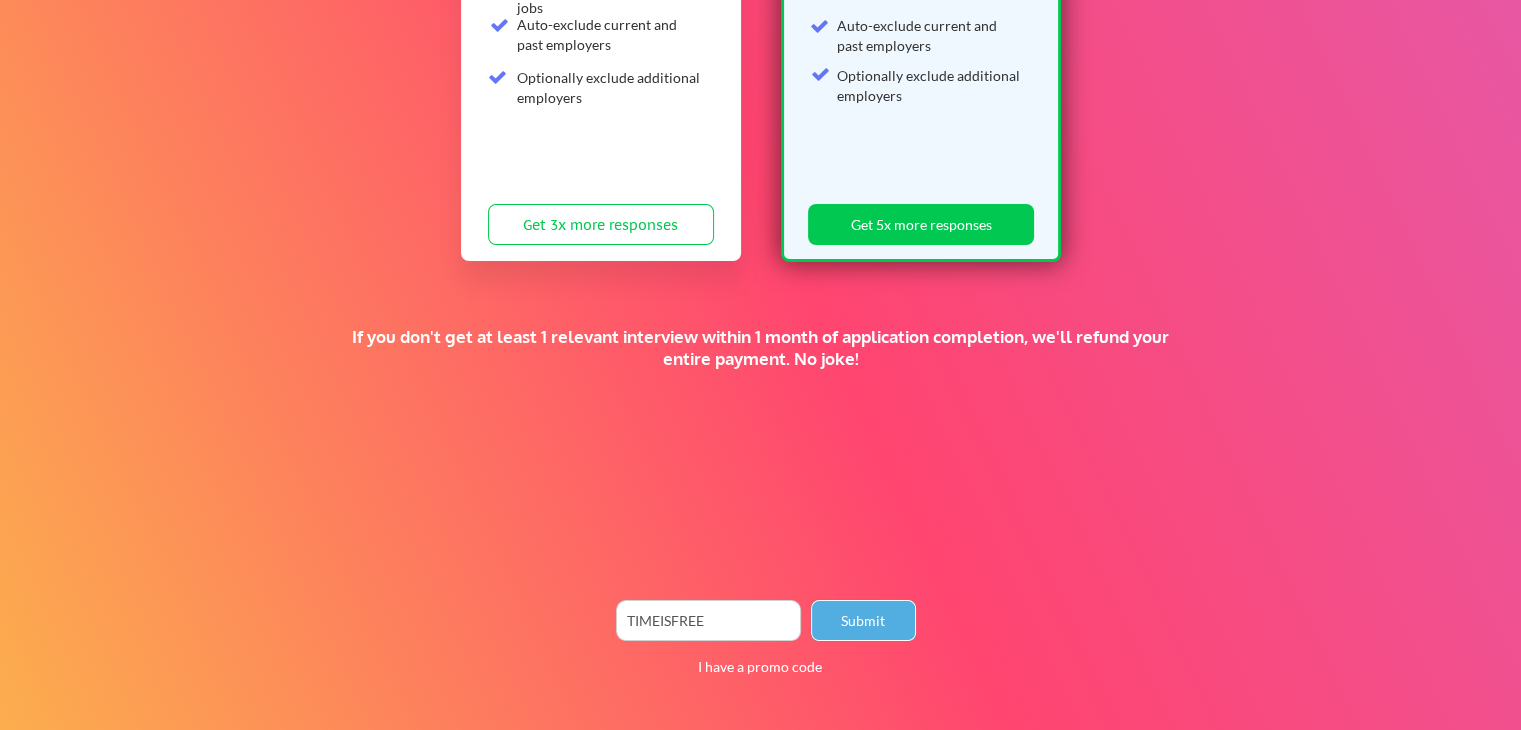 click on "Submit" at bounding box center (863, 620) 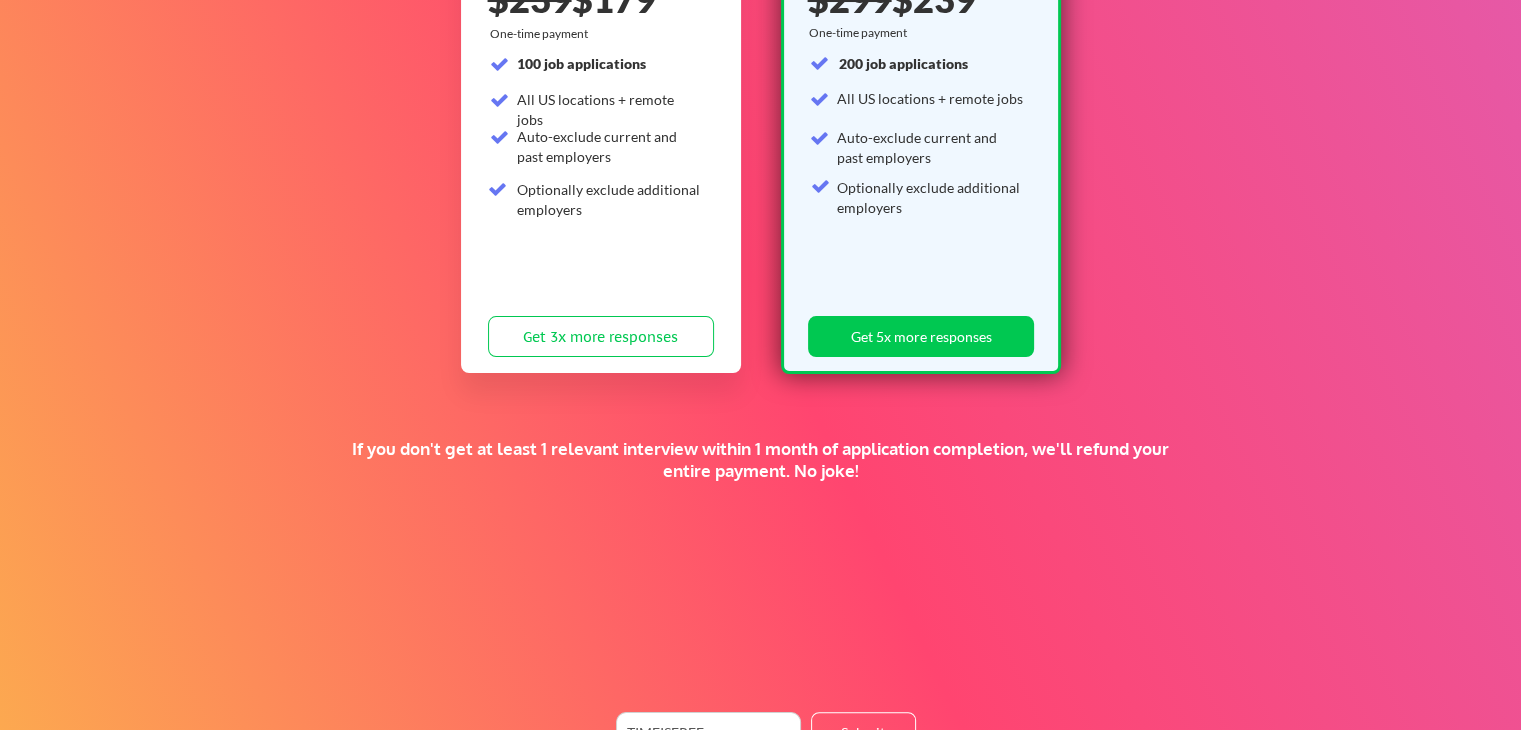 scroll, scrollTop: 332, scrollLeft: 0, axis: vertical 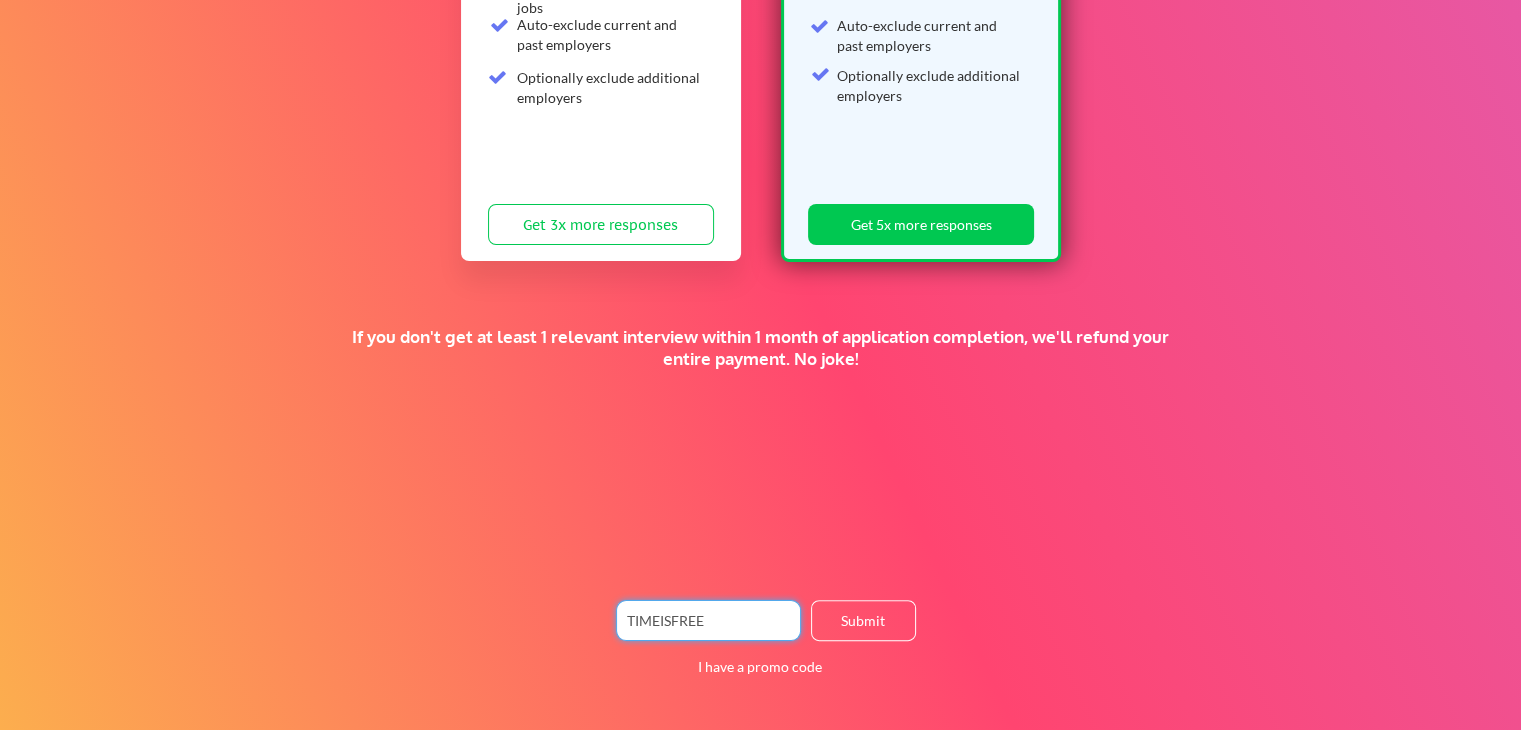 drag, startPoint x: 702, startPoint y: 611, endPoint x: 555, endPoint y: 613, distance: 147.01361 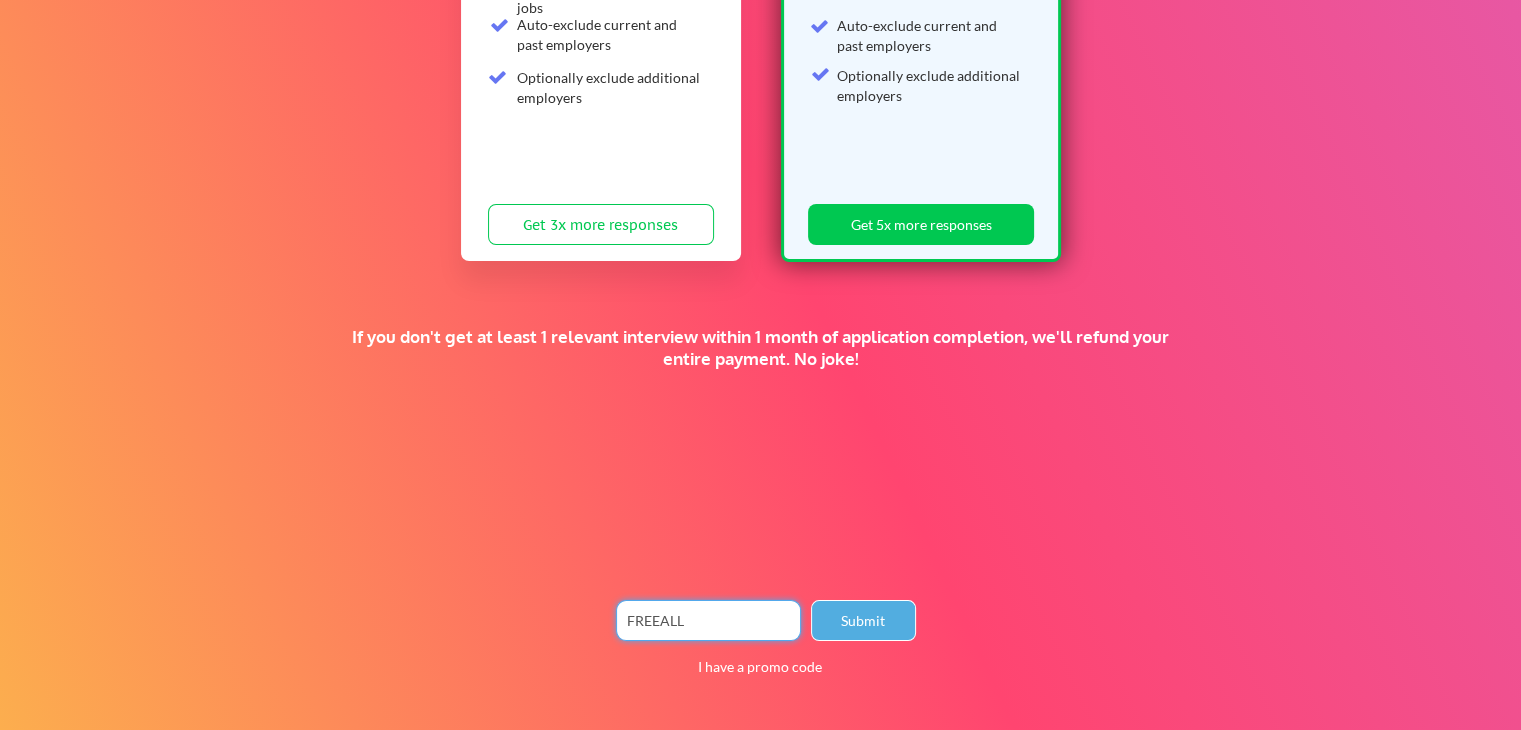 type on "FREEALL" 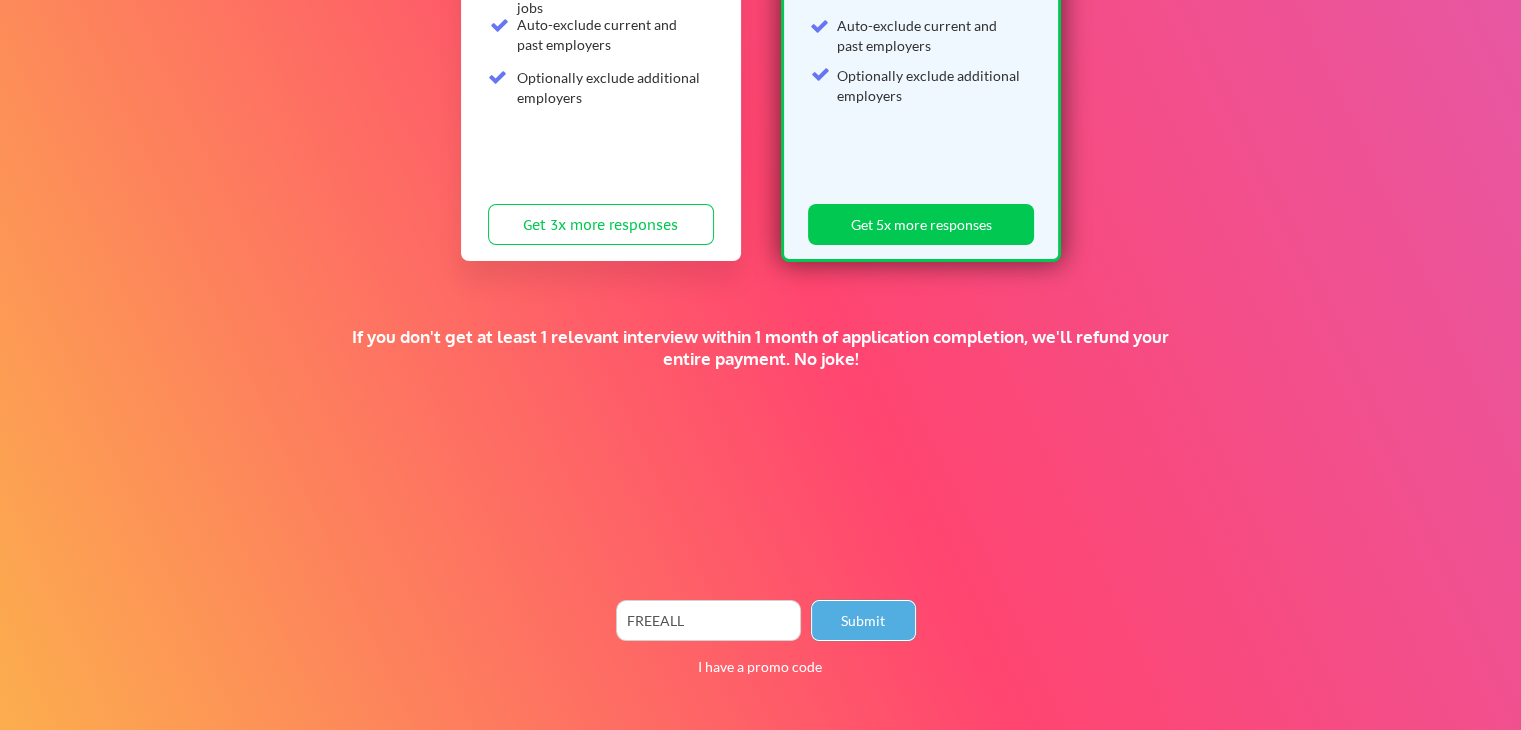 click on "Submit" at bounding box center (863, 620) 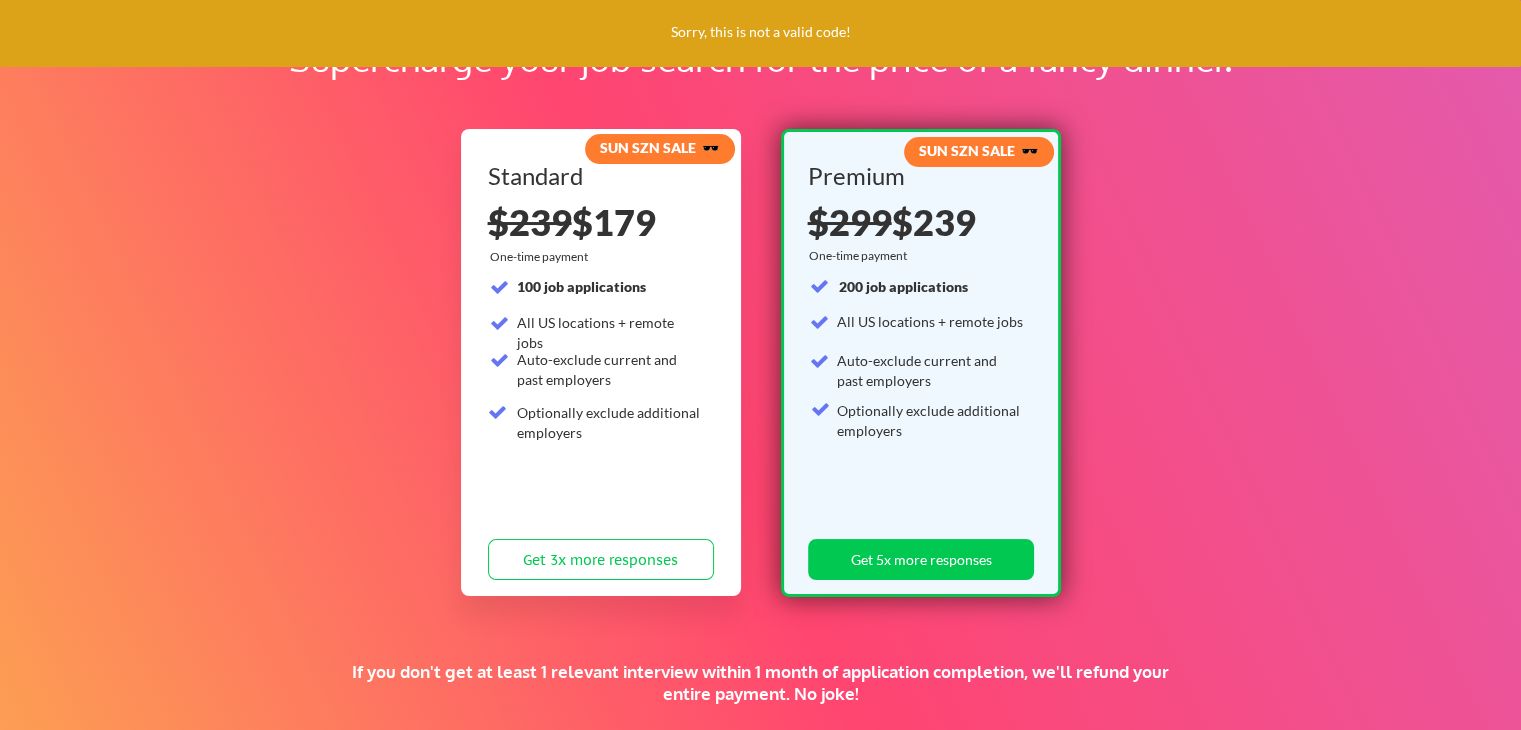 scroll, scrollTop: 0, scrollLeft: 0, axis: both 